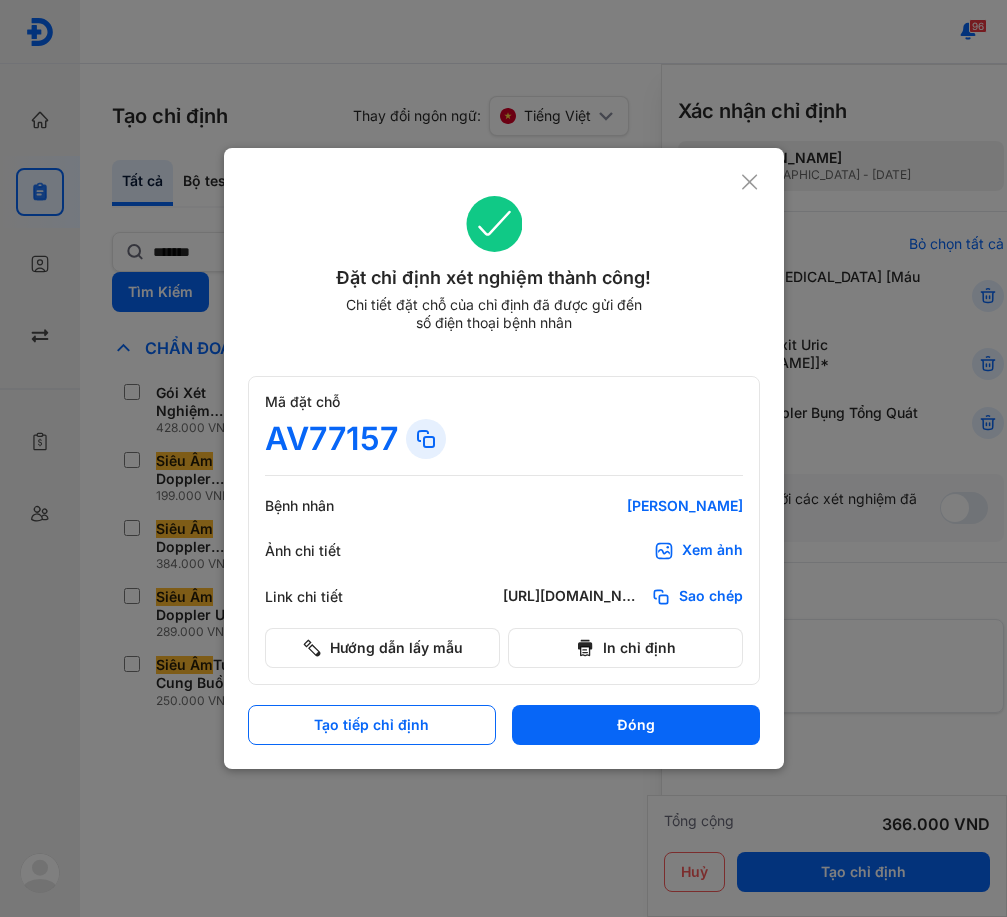 click 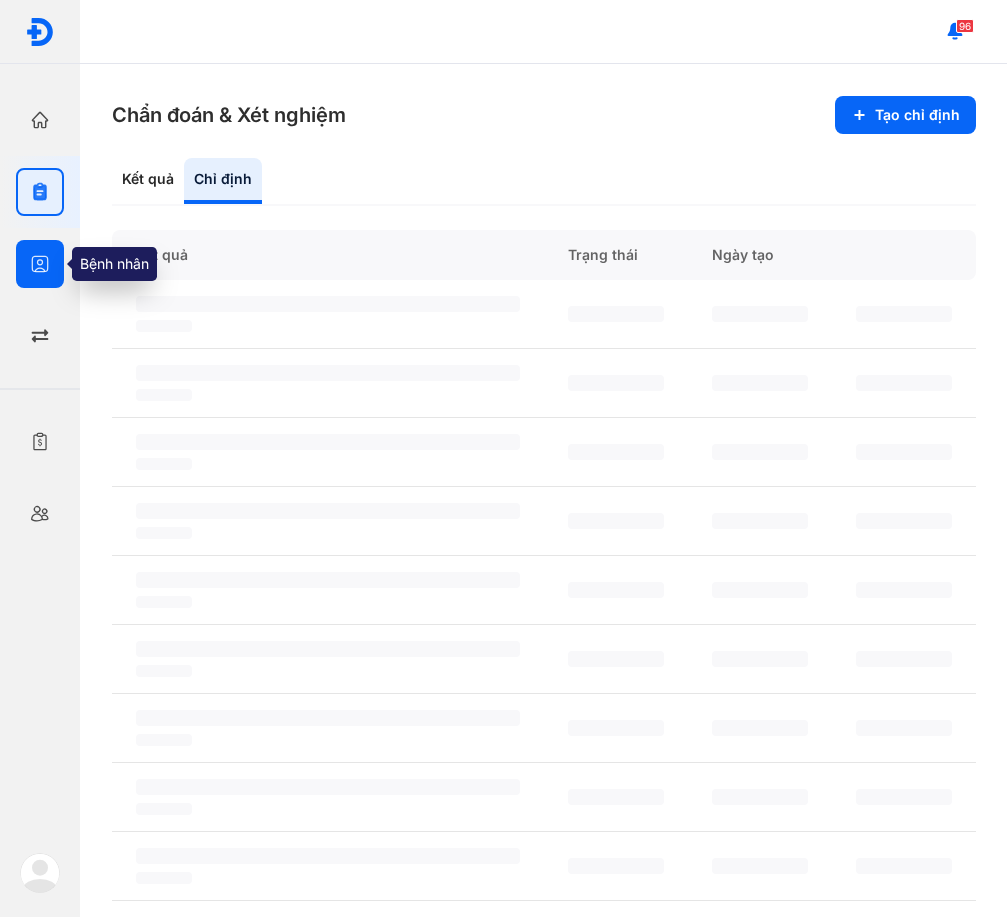 click at bounding box center (40, 264) 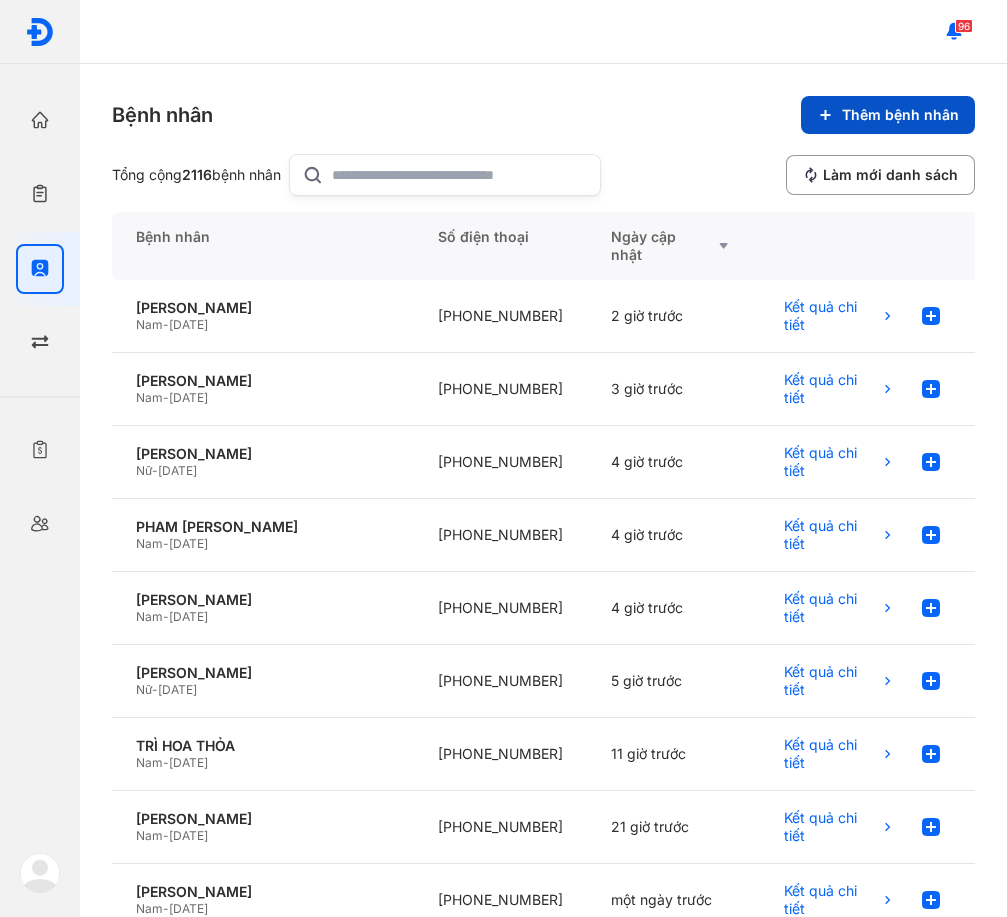 drag, startPoint x: 806, startPoint y: 103, endPoint x: 813, endPoint y: 114, distance: 13.038404 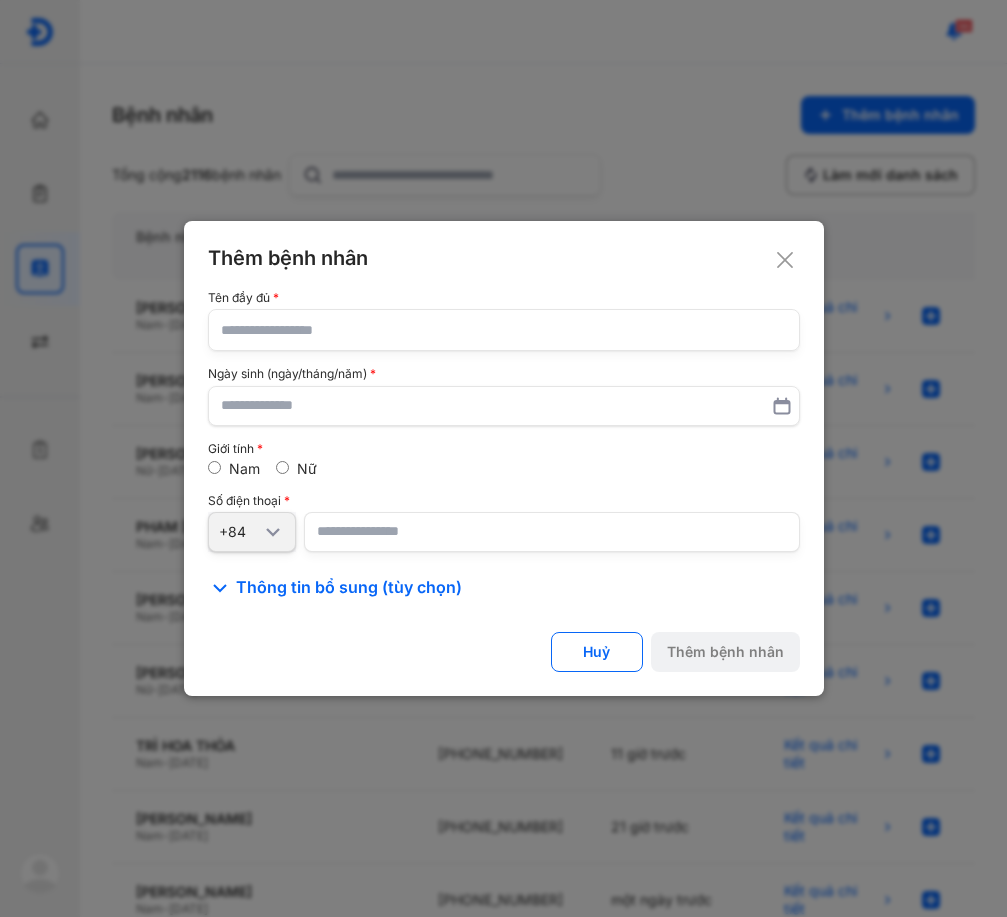 click 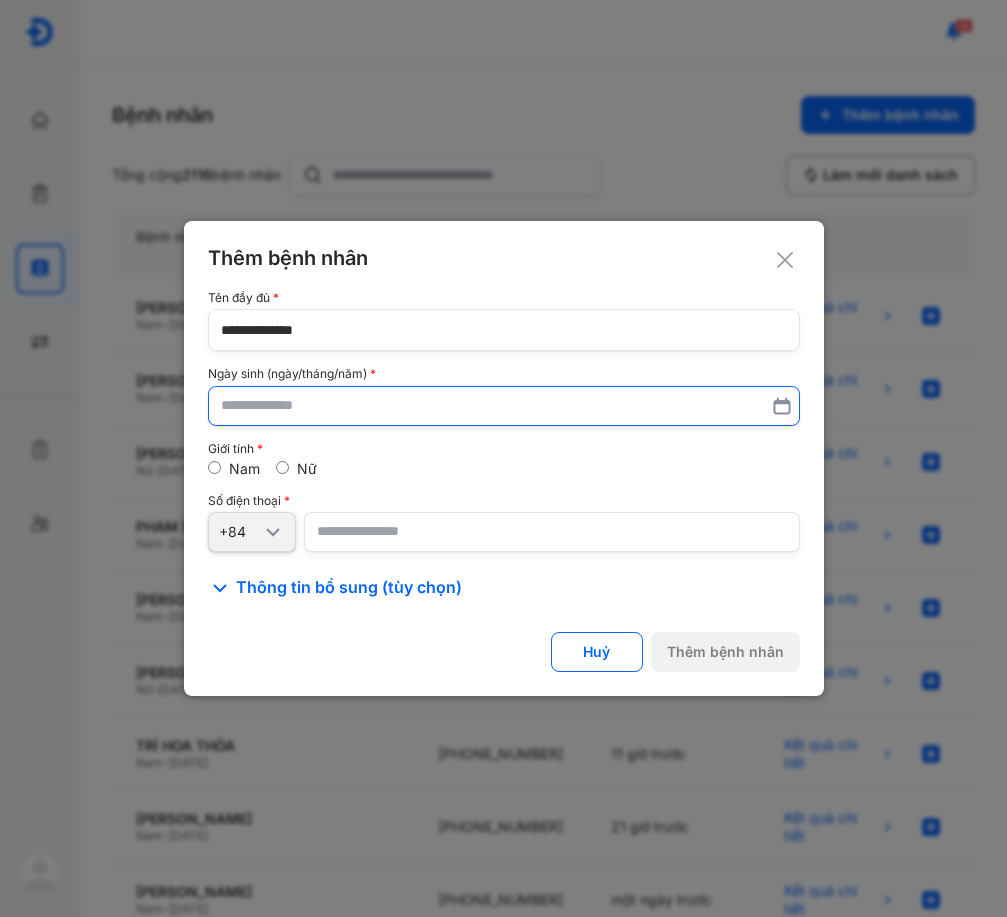 type on "**********" 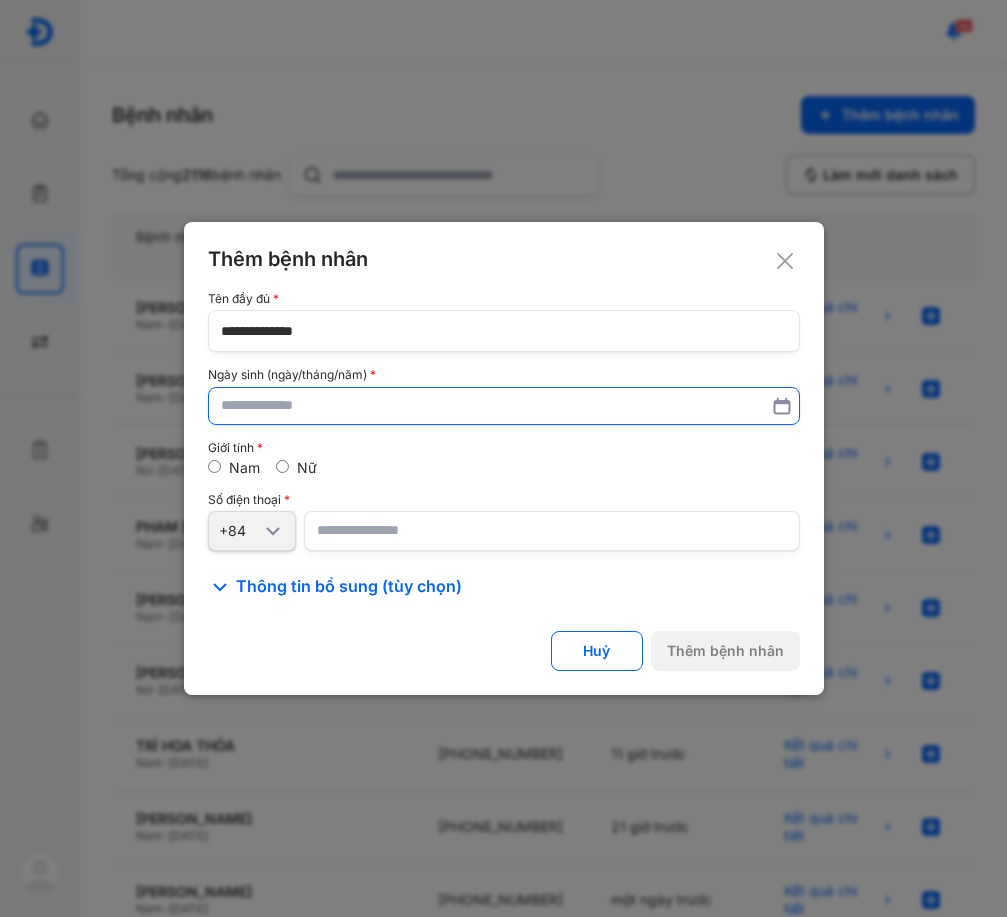 click at bounding box center [504, 406] 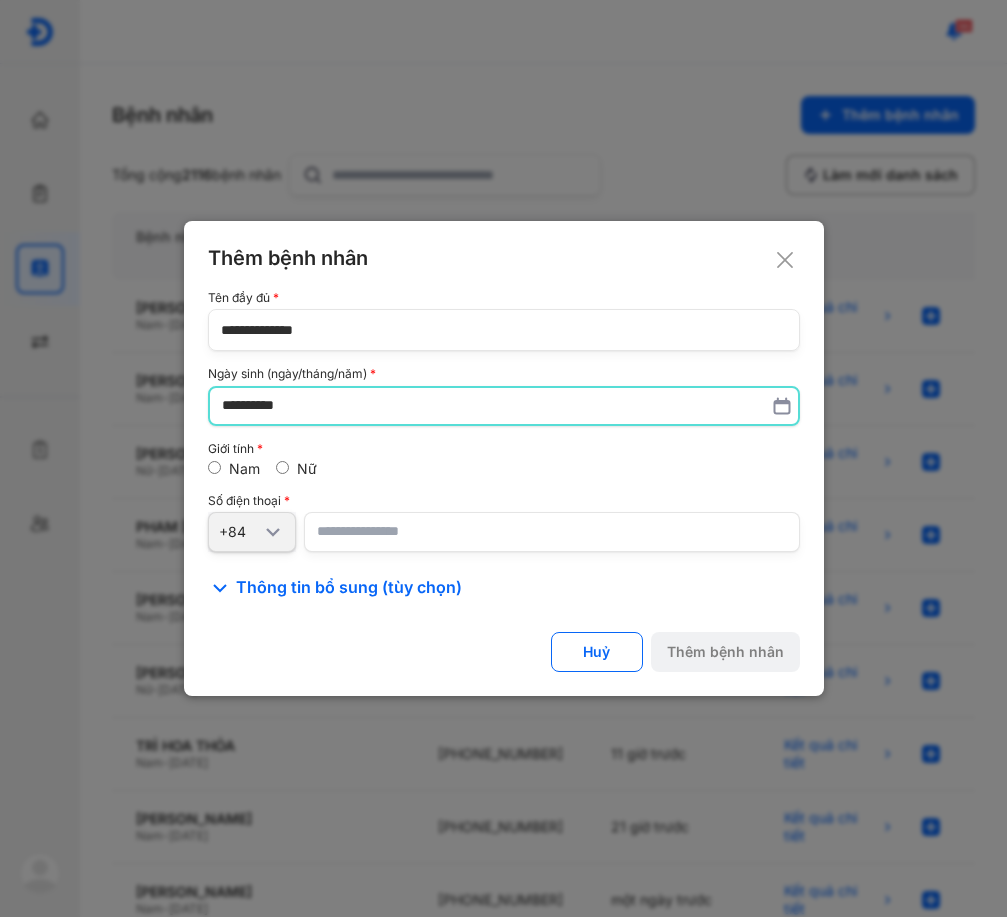 type on "**********" 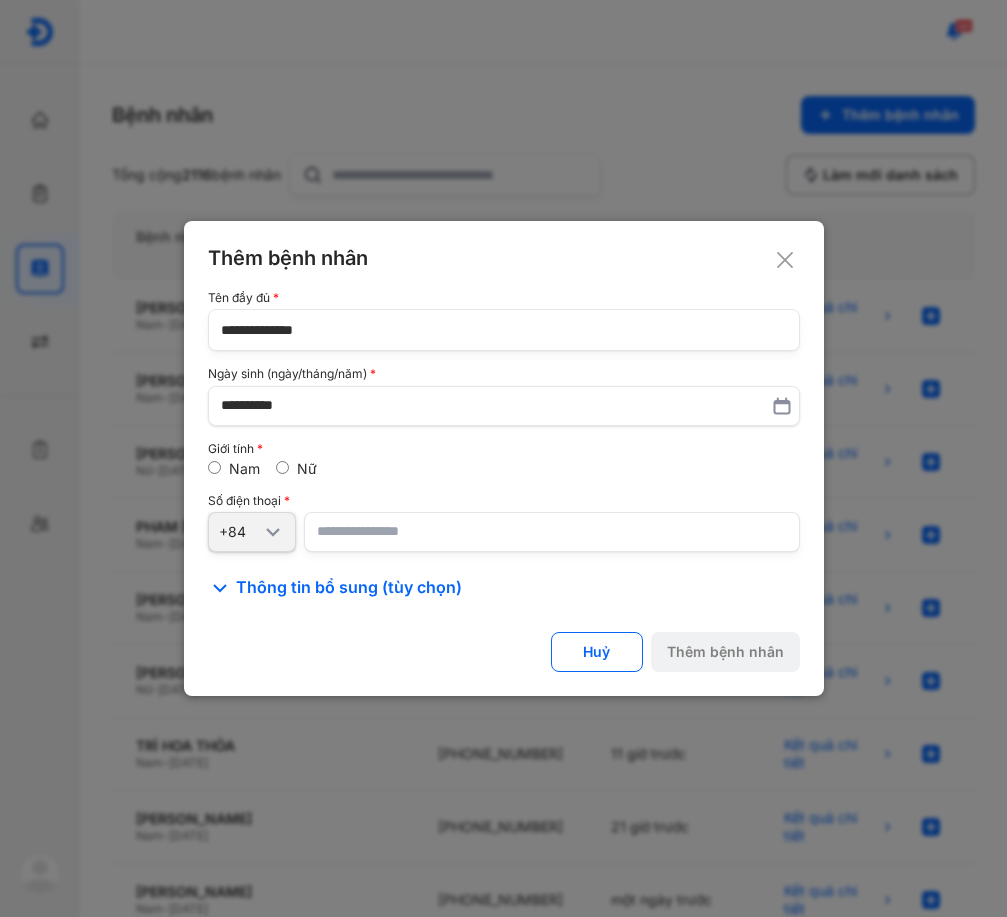 drag, startPoint x: 435, startPoint y: 539, endPoint x: 322, endPoint y: 482, distance: 126.56224 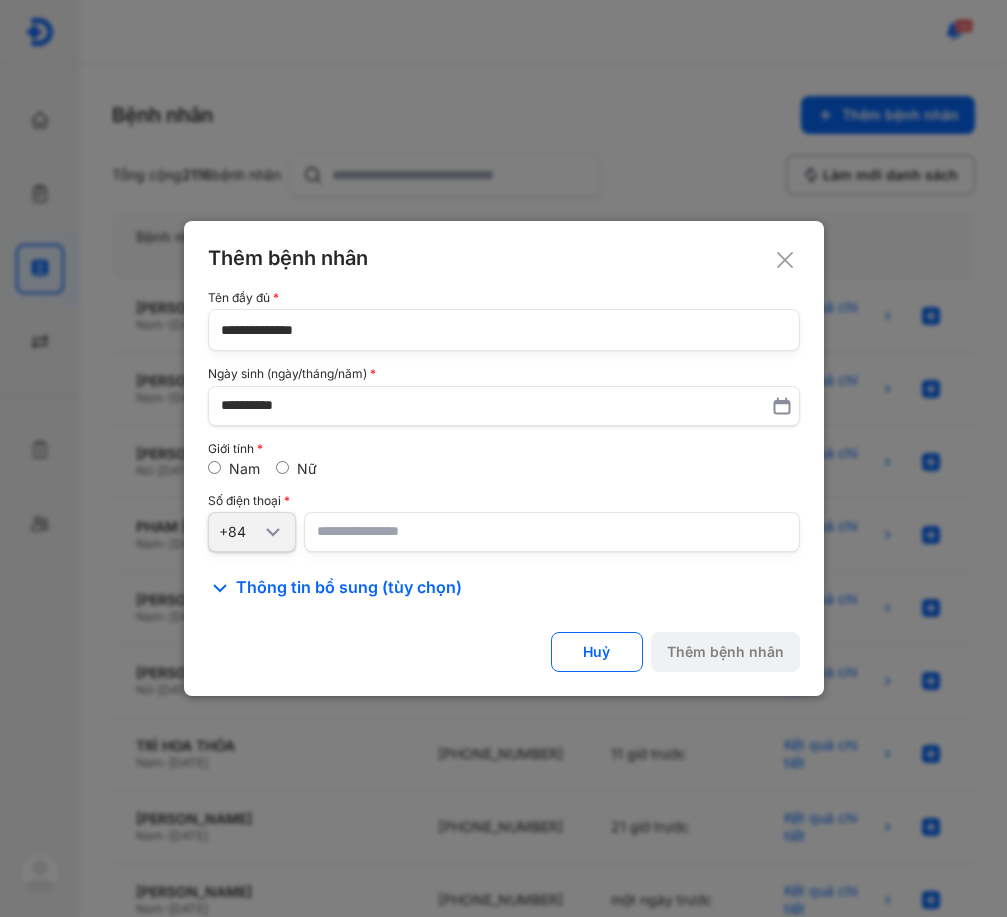 click at bounding box center (552, 532) 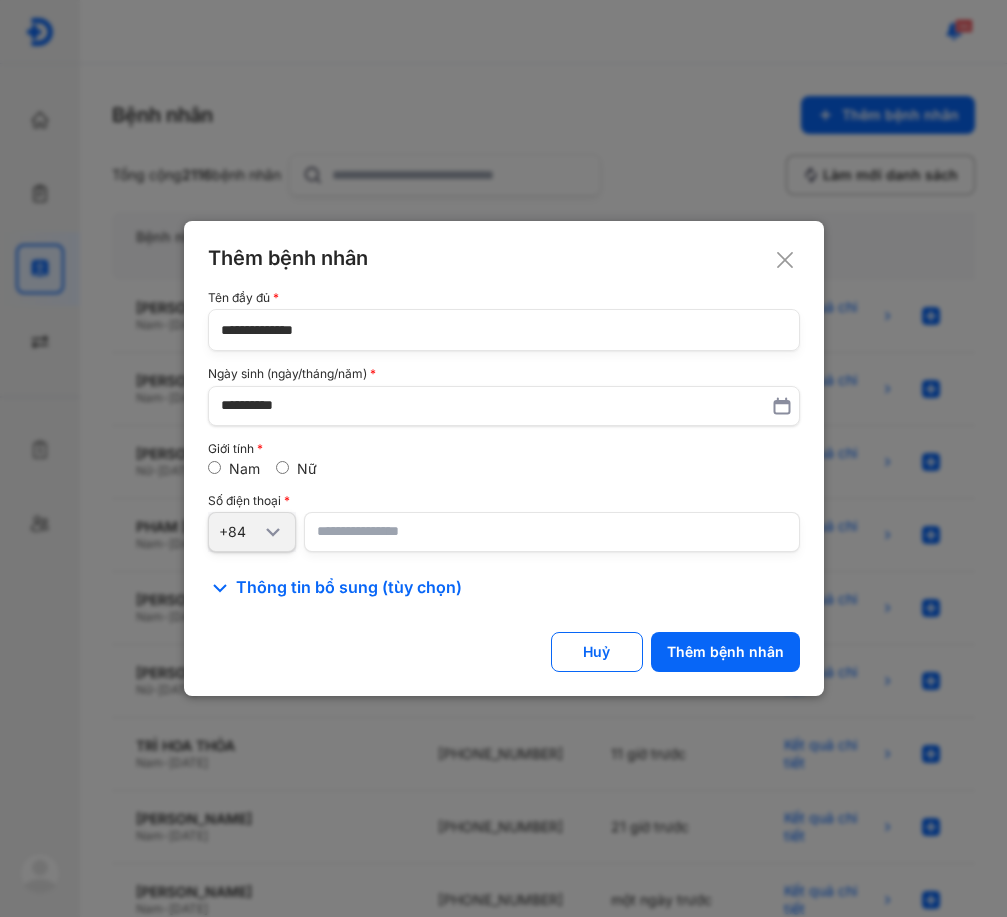 click on "**********" 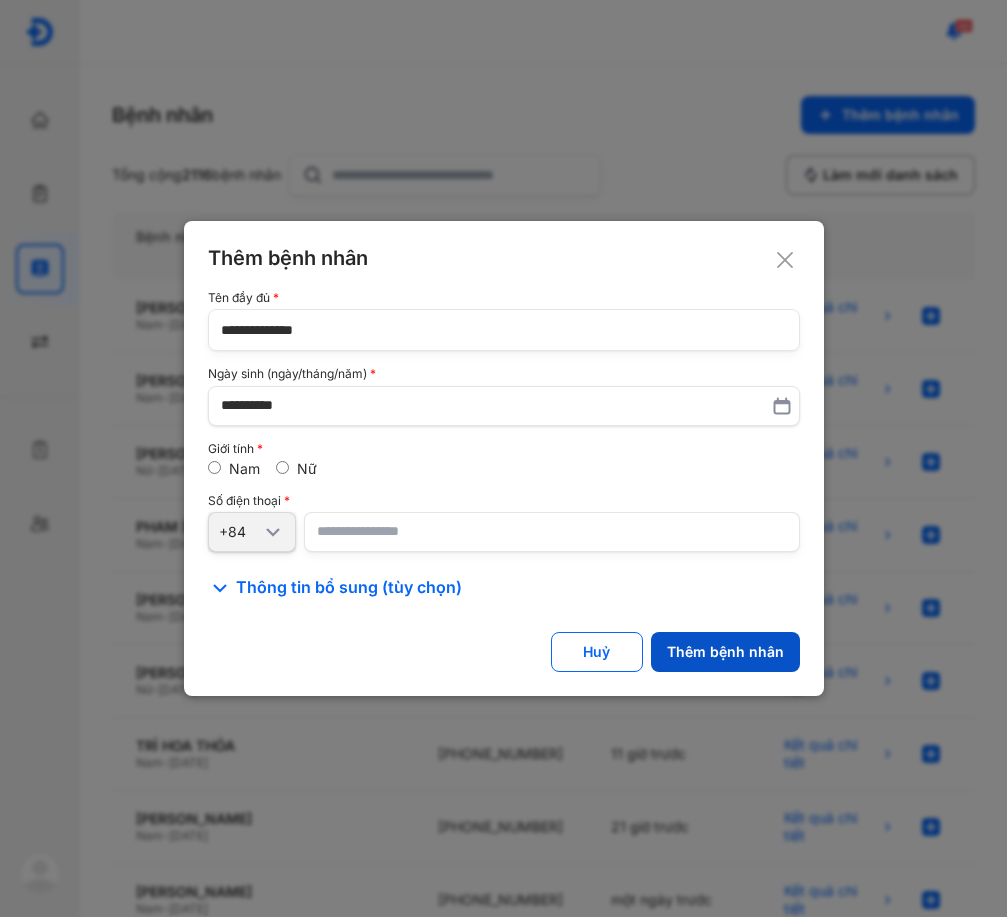click on "Thêm bệnh nhân" 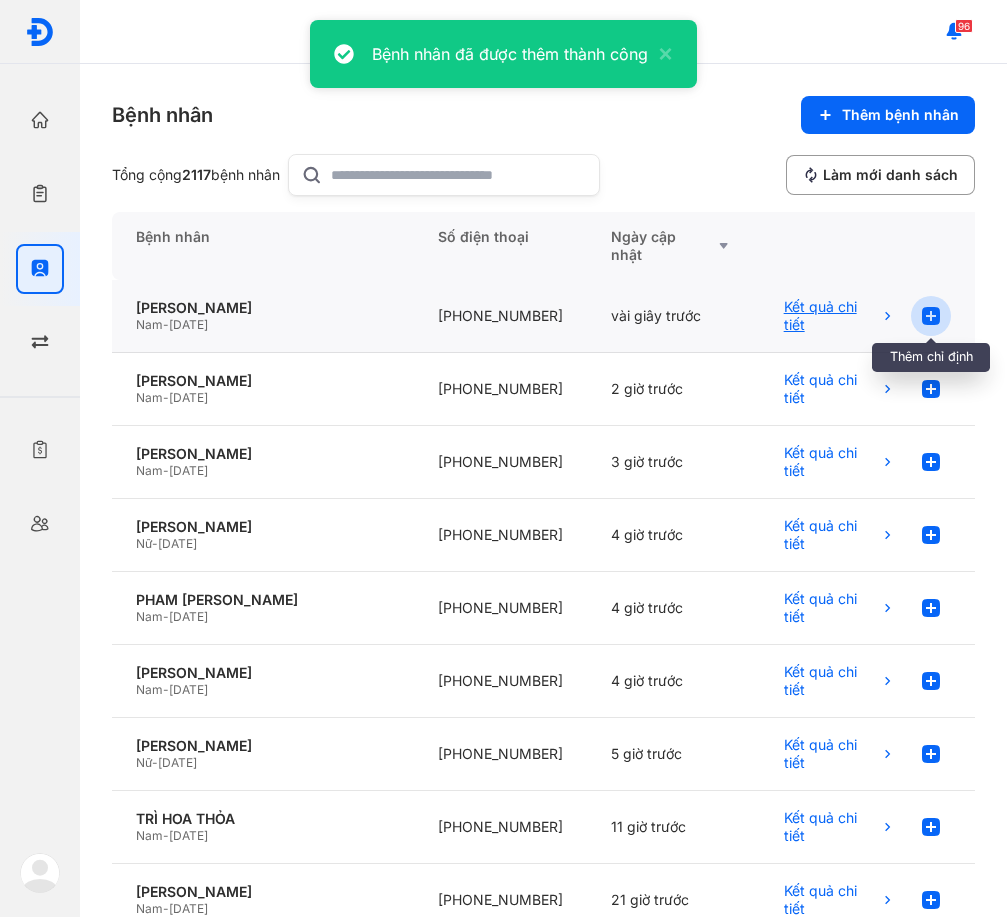 click 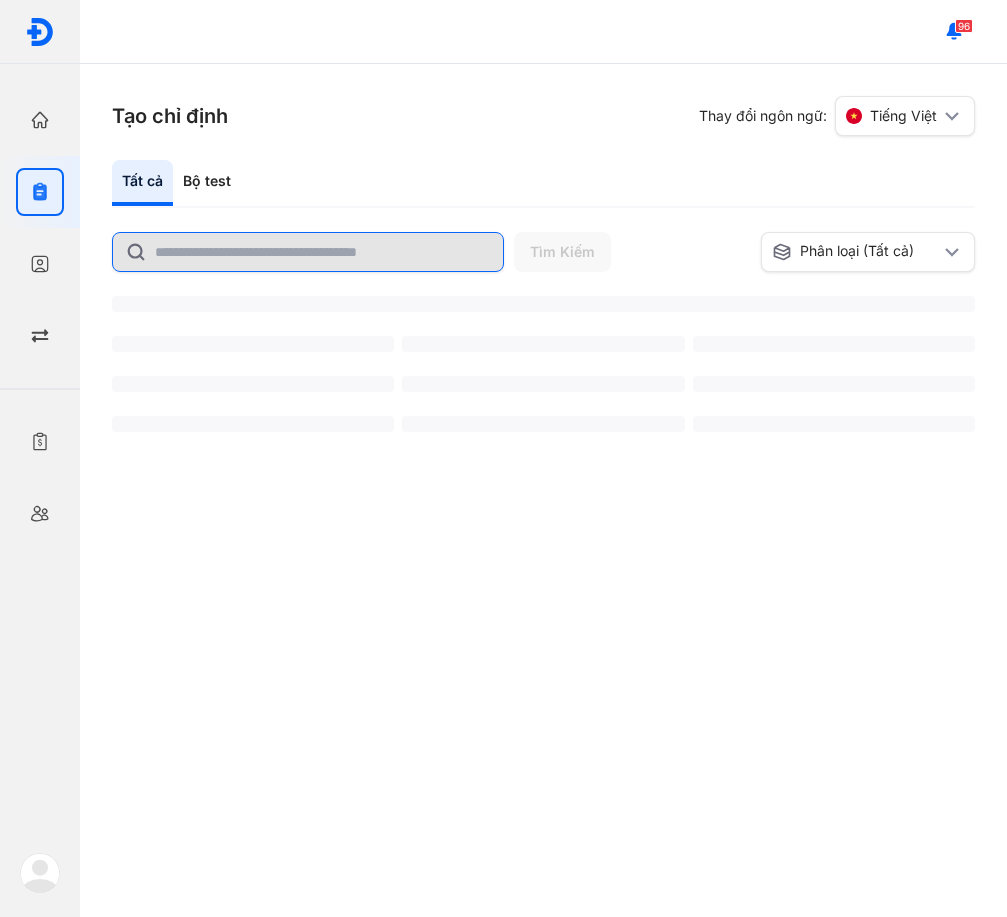 scroll, scrollTop: 0, scrollLeft: 0, axis: both 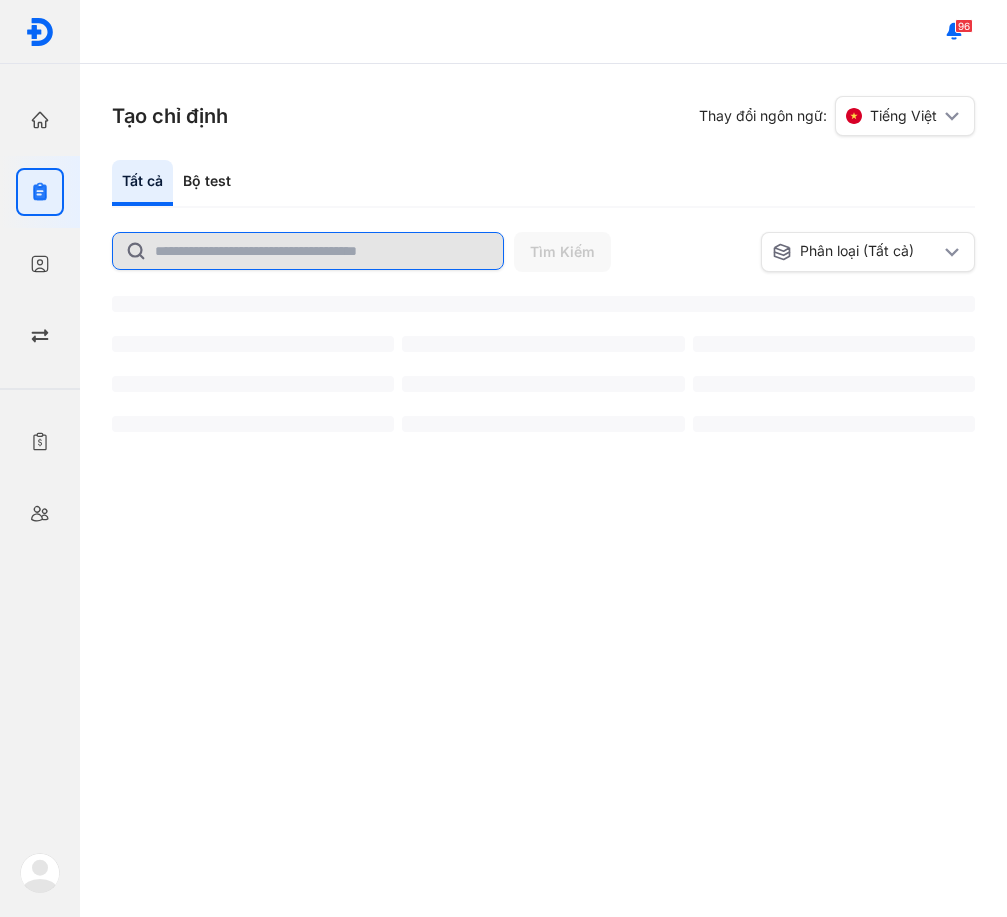 click 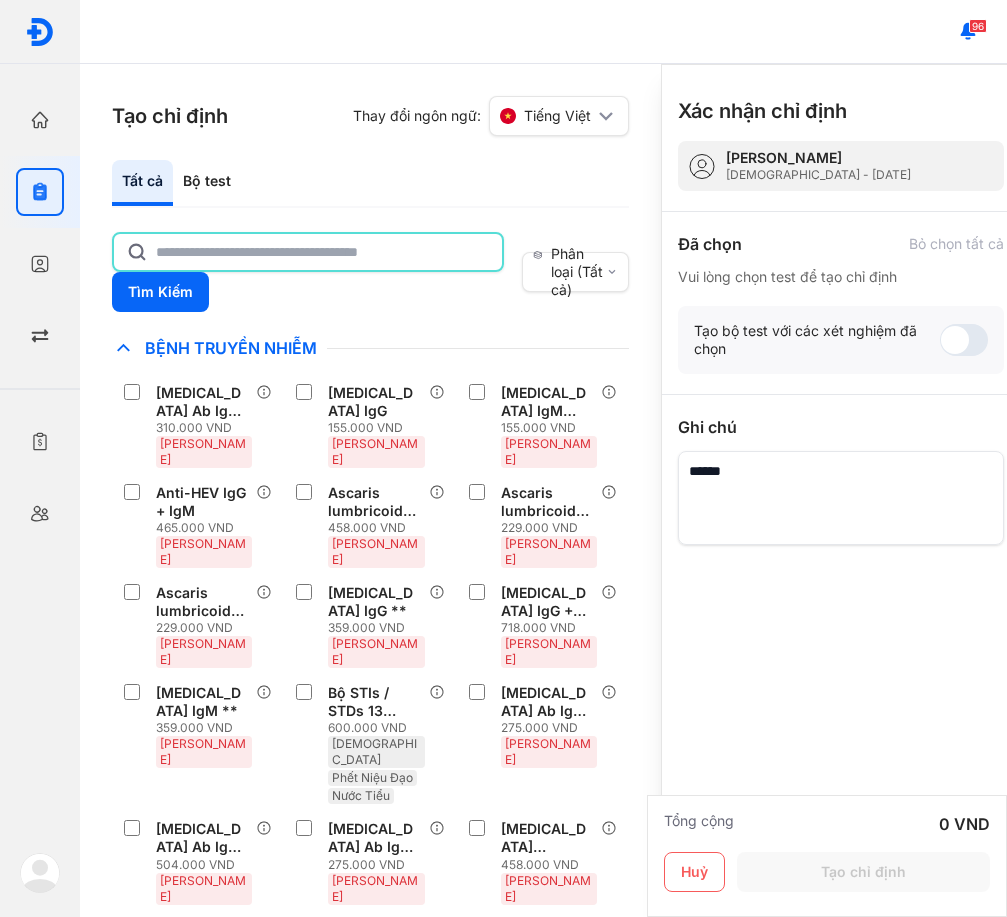 click 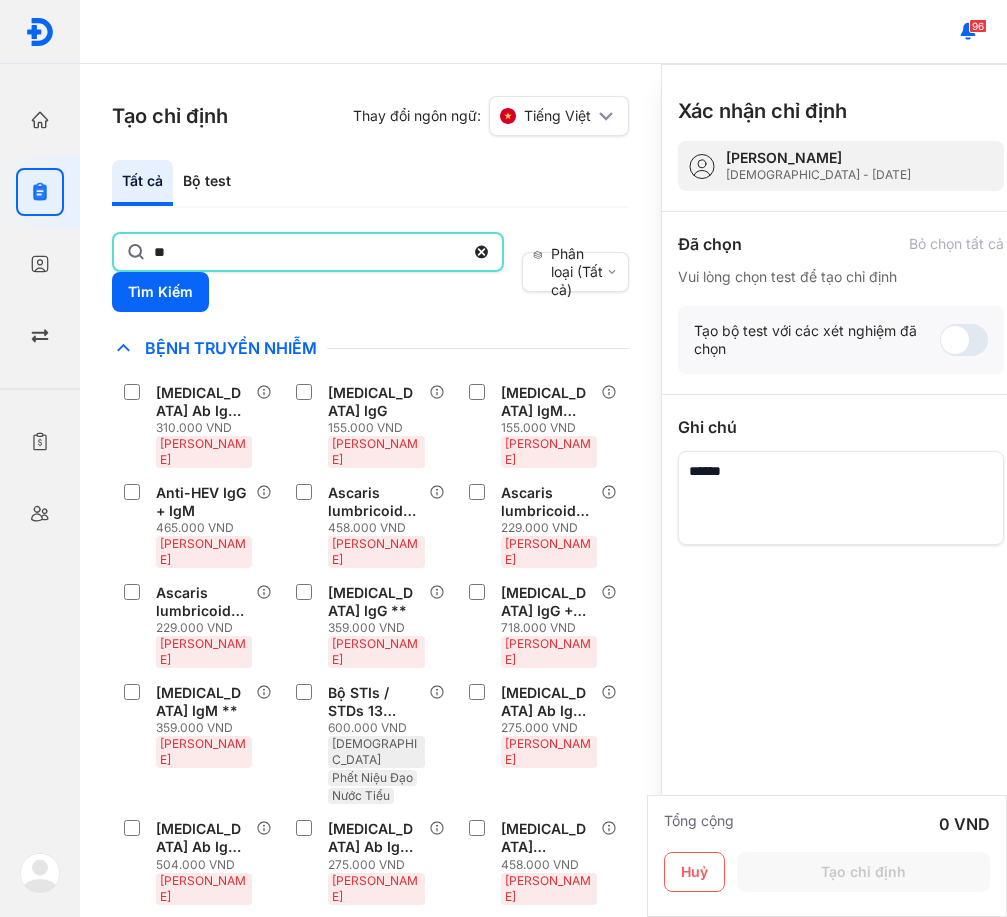 type on "**" 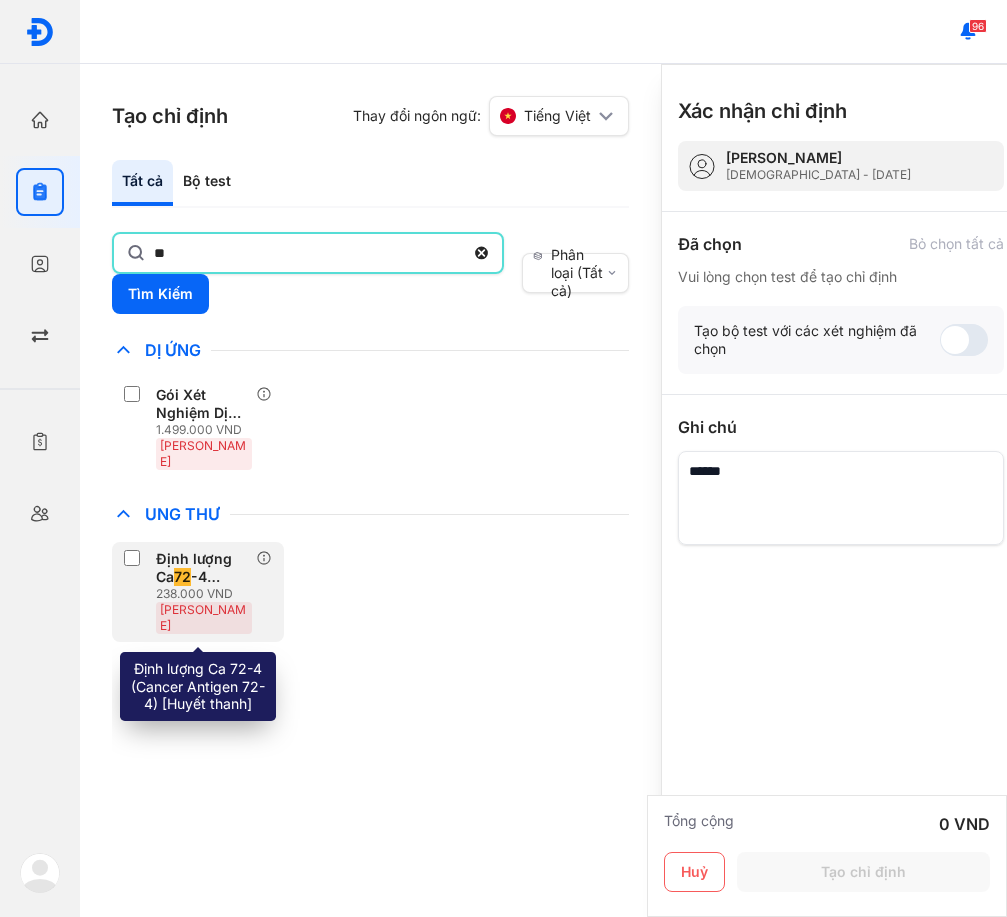 click on "Định lượng Ca  72 -4 (Cancer Antigen  72 -4) [Huyết thanh]" at bounding box center [202, 568] 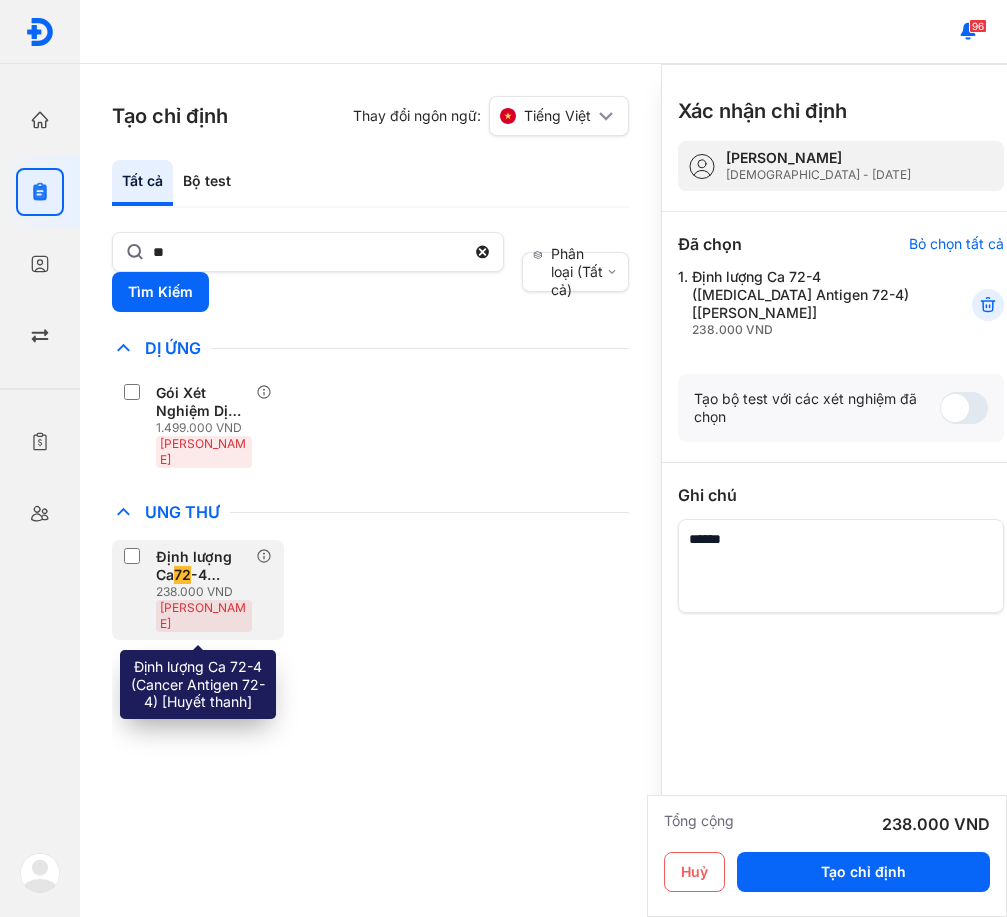 click on "Định lượng Ca  72 -4 (Cancer Antigen  72 -4) [Huyết thanh]" at bounding box center [202, 566] 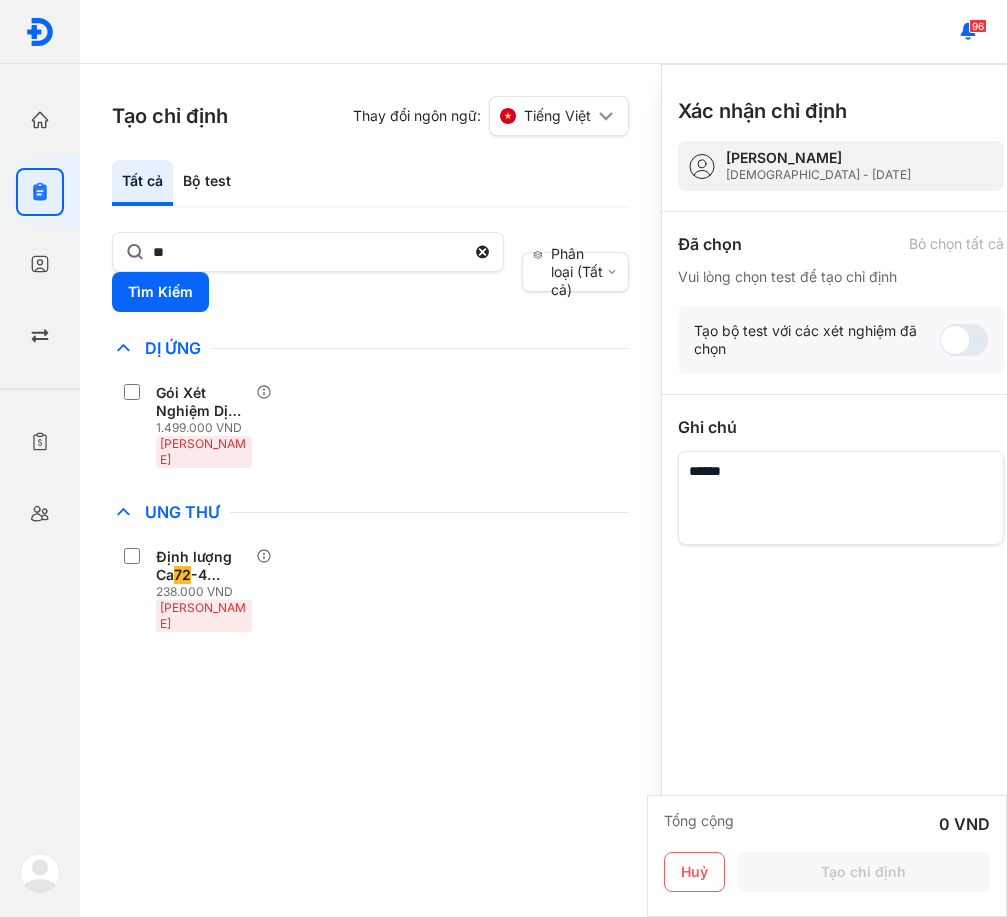 click on "Dị Ứng" at bounding box center [370, 348] 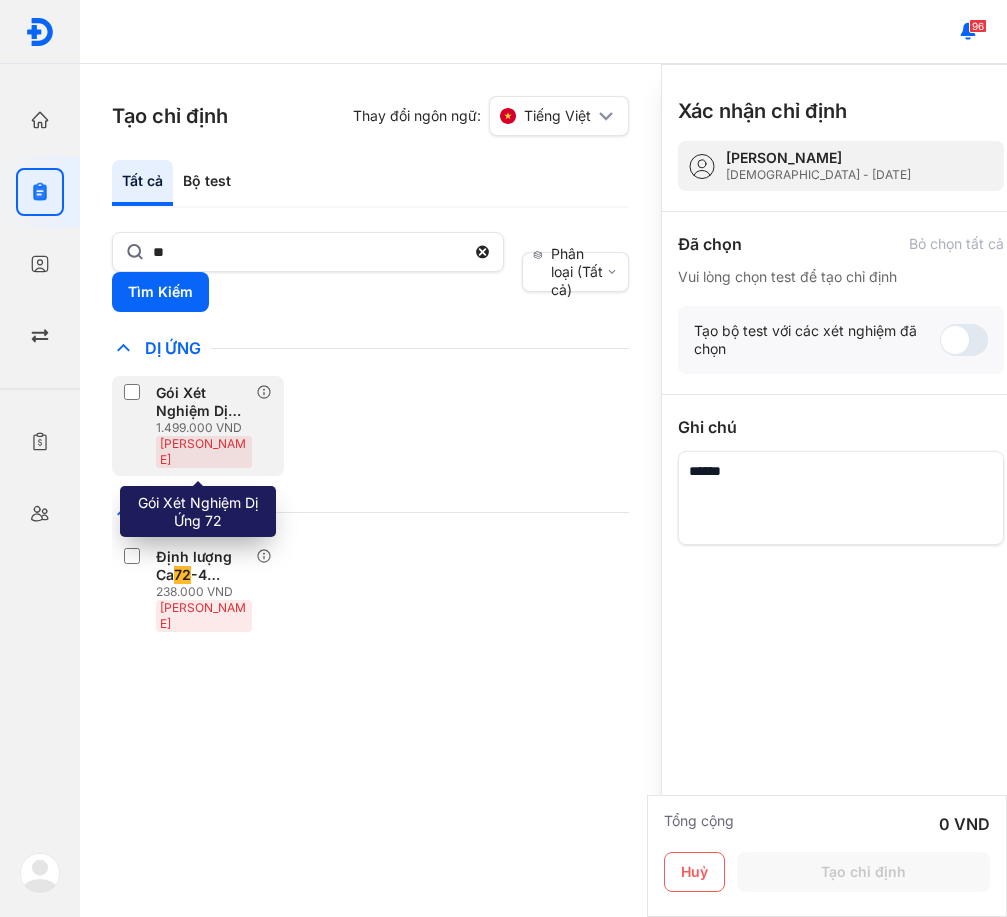 click on "Gói Xét Nghiệm Dị Ứng  72" at bounding box center [202, 402] 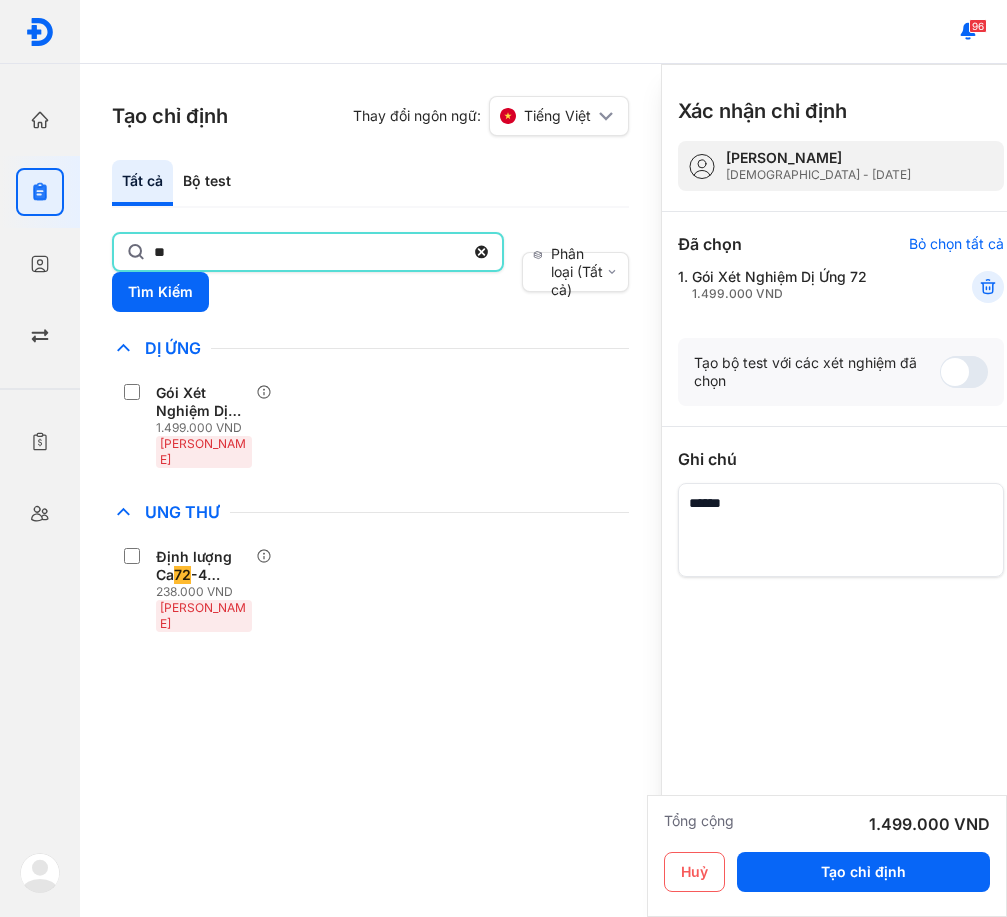 click on "**" 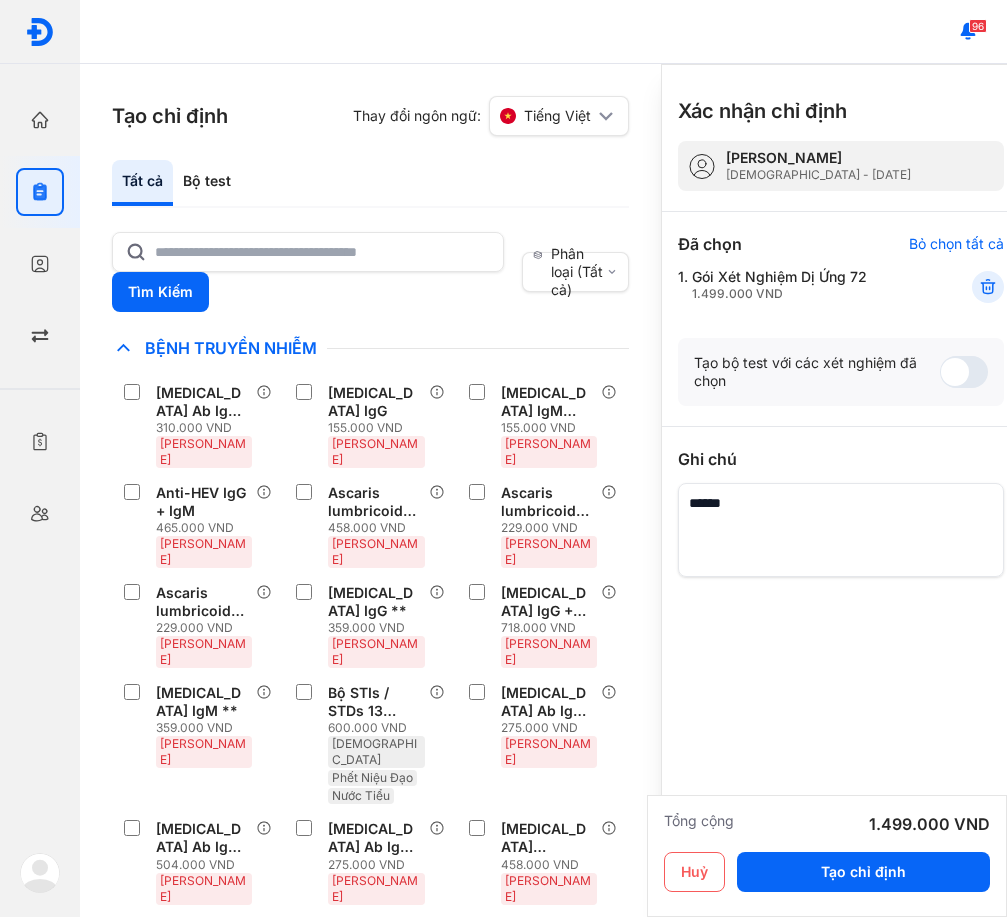 drag, startPoint x: 379, startPoint y: 201, endPoint x: 372, endPoint y: 220, distance: 20.248457 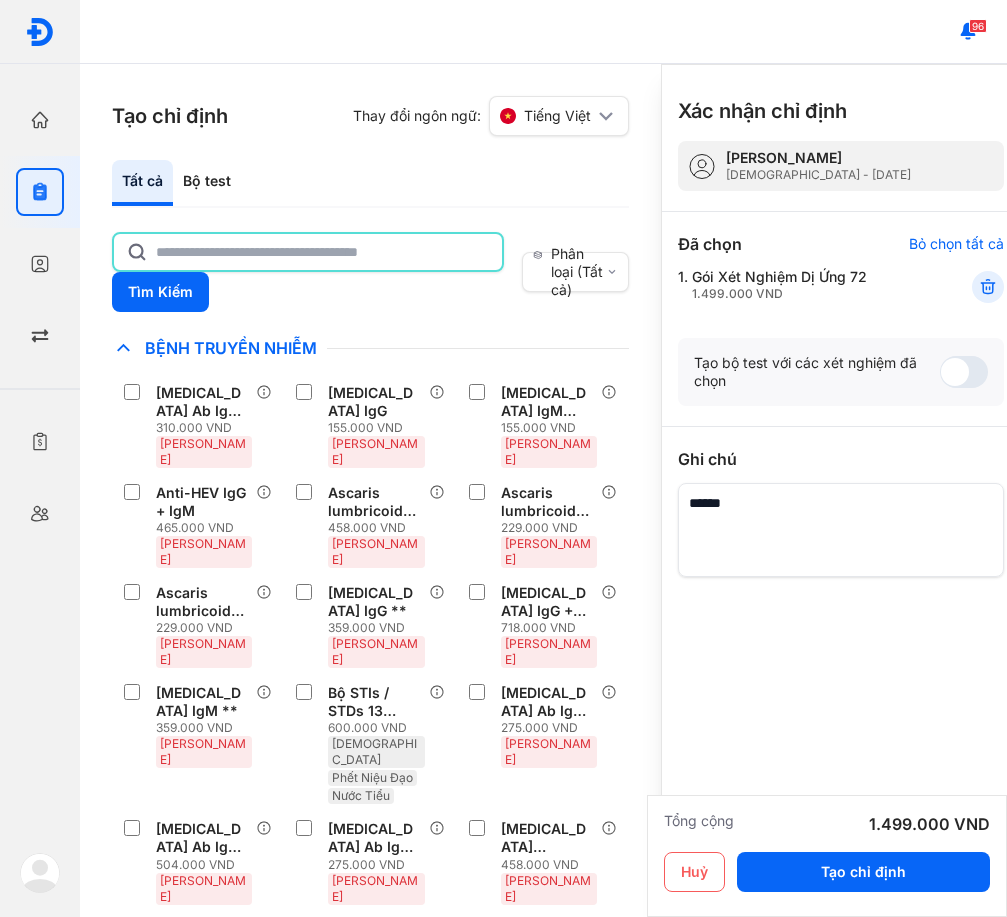 click 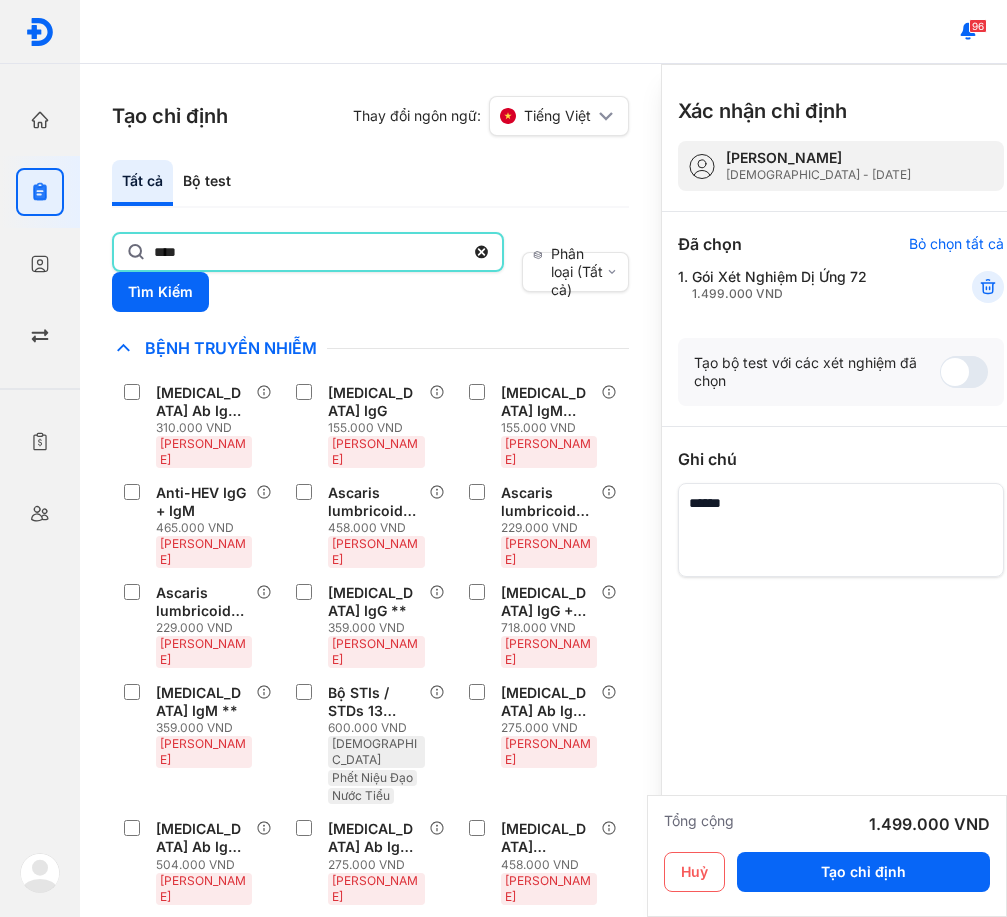 type on "****" 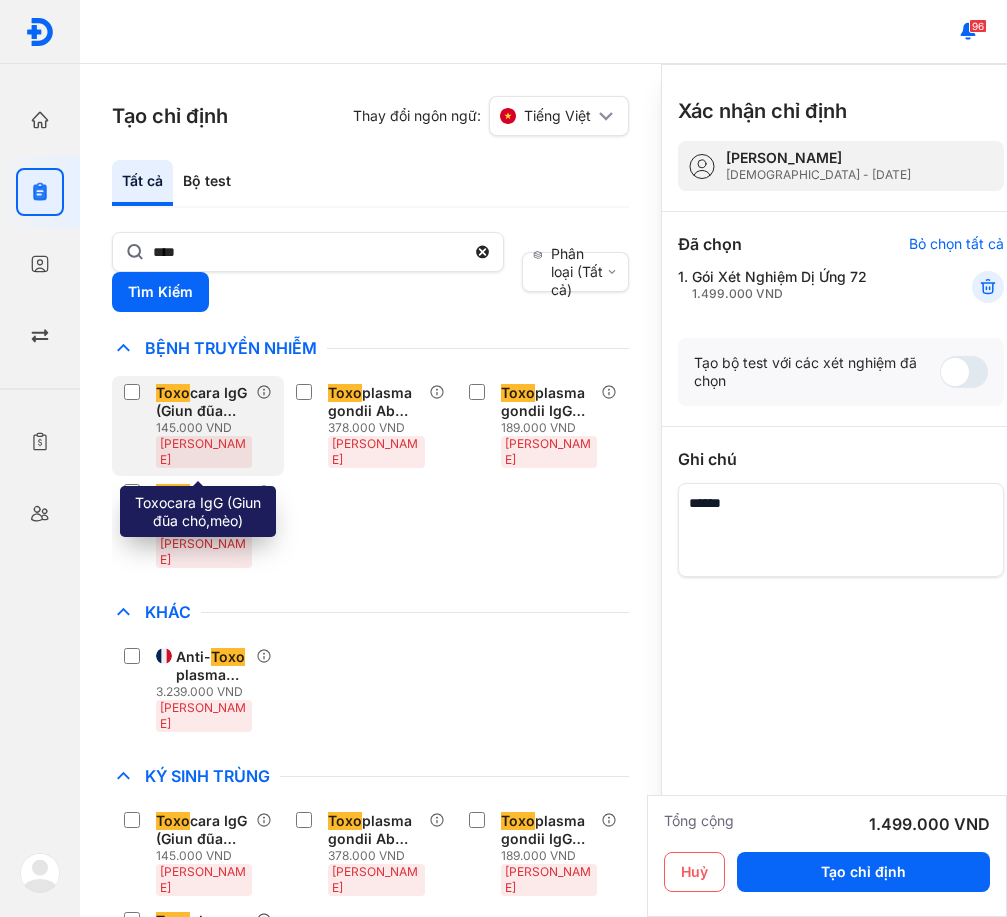 click on "Toxo" at bounding box center [173, 393] 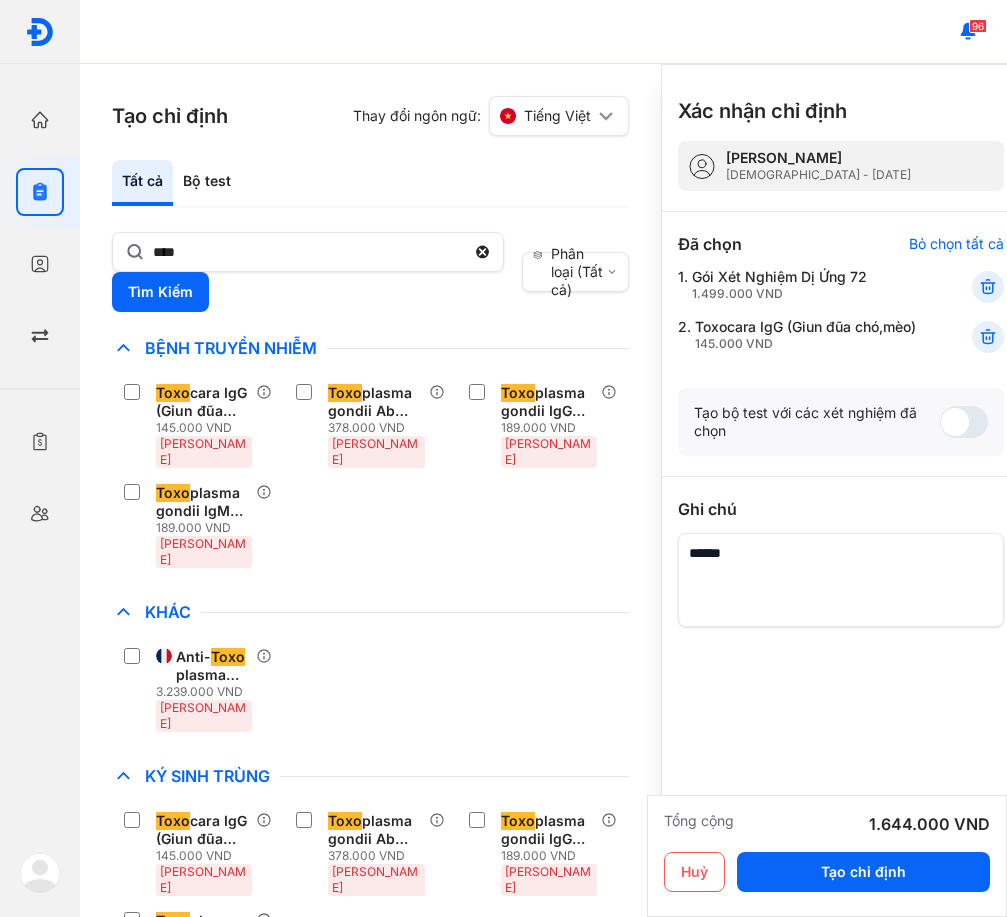 click on "Toxo cara IgG (Giun đũa chó,mèo) 145.000 VND Huyết Thanh Toxo plasma gondii Ab IgG + IgM 378.000 VND Huyết Thanh Toxo plasma gondii IgG miễn dịch tự động 189.000 VND Huyết Thanh Toxo plasma gondii IgM miễn dịch tự động 189.000 VND Huyết Thanh" at bounding box center [370, 476] 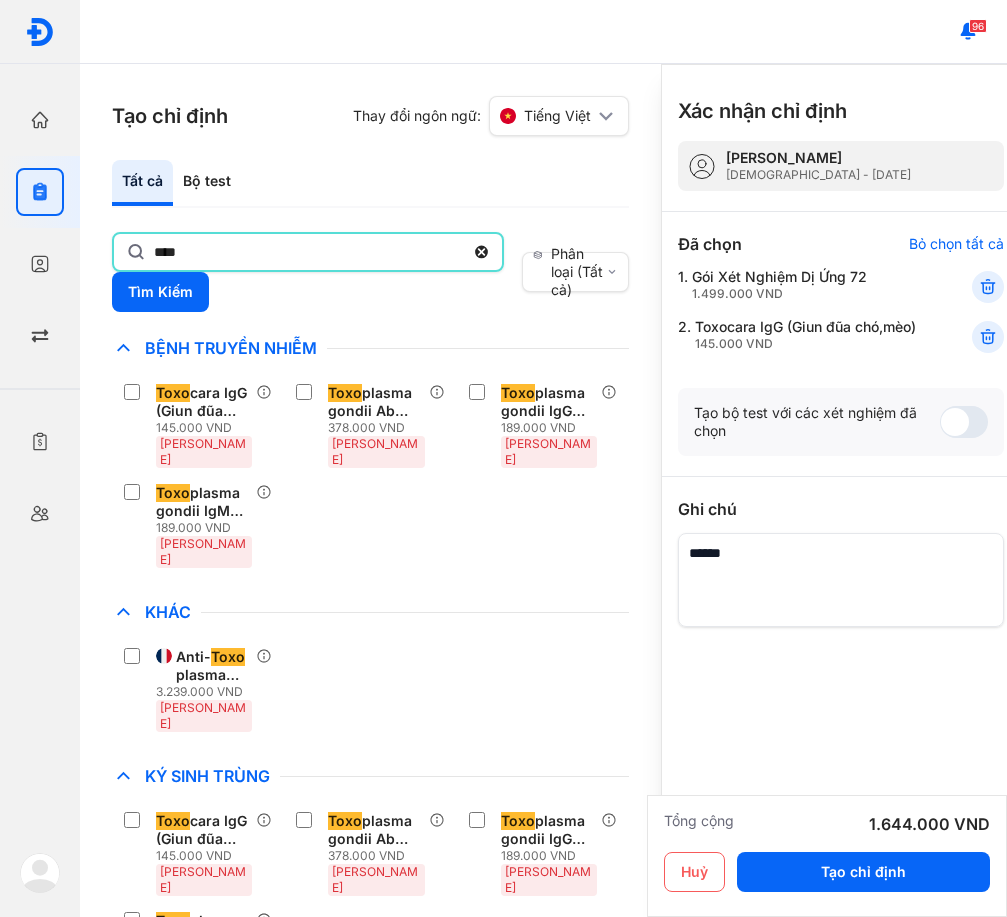 click on "****" 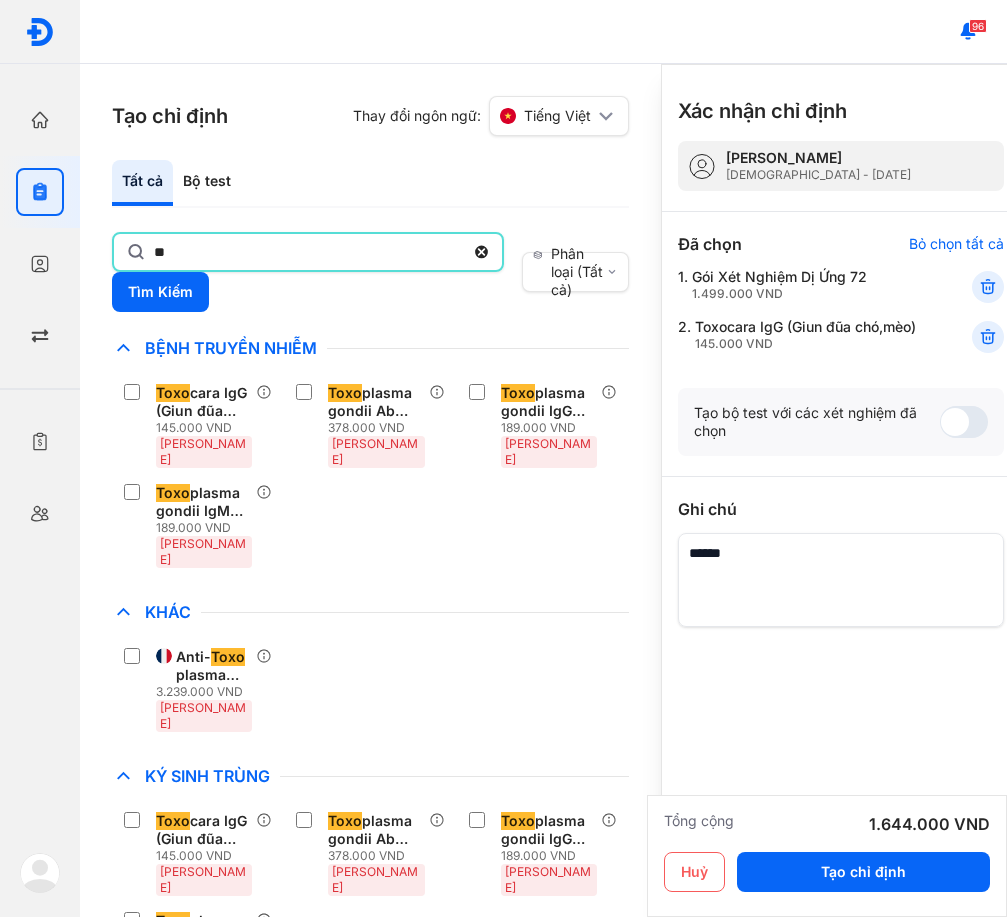 type on "*" 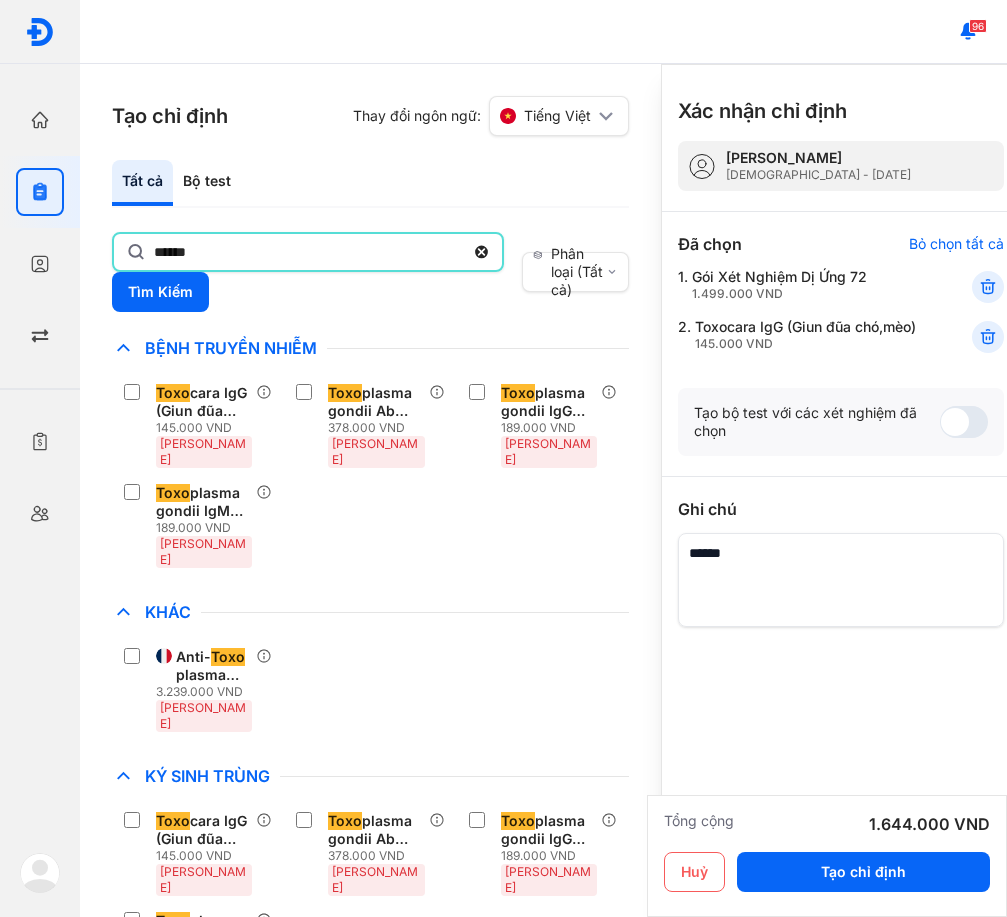 type on "******" 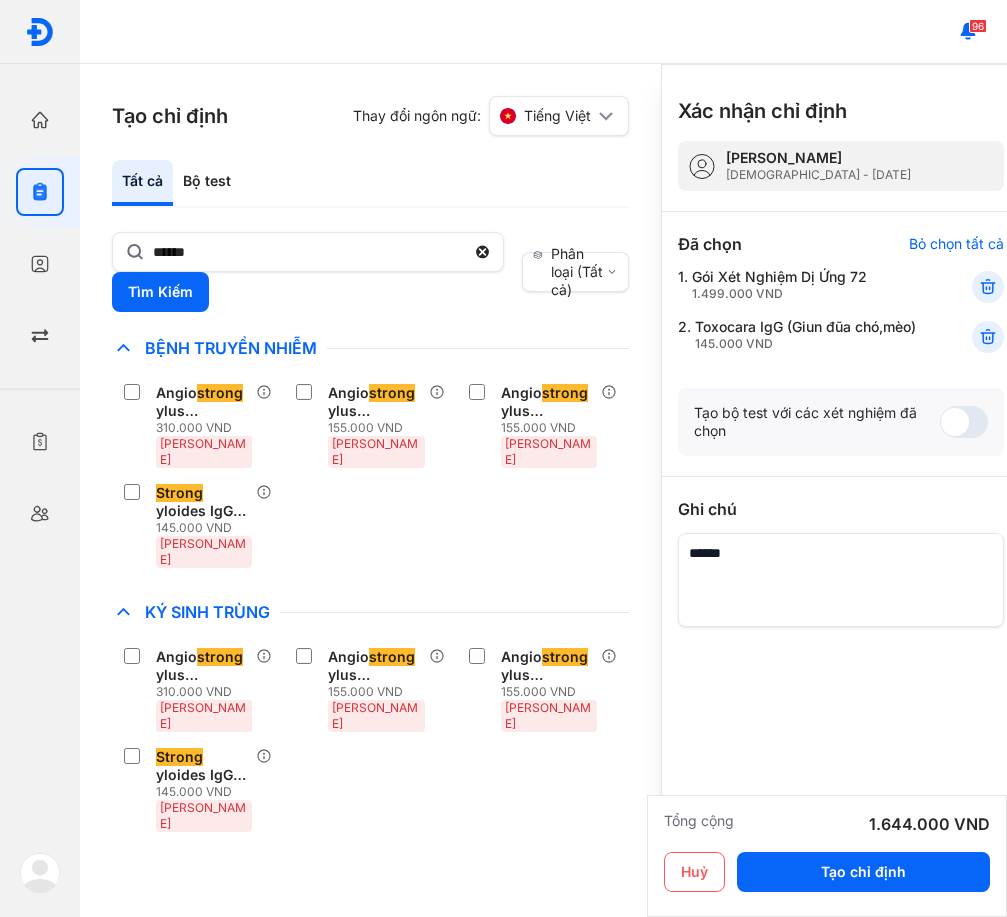 click on "Angio strong ylus cantonensis Ab IgG + IgM 310.000 VND Huyết Thanh Angio strong ylus cantonensis IgG 155.000 VND Huyết Thanh Angio strong ylus cantonensis IgM (Giun tròn chuột) 155.000 VND Huyết Thanh Strong yloides IgG (Giun lươn) 145.000 VND Huyết Thanh" at bounding box center (370, 476) 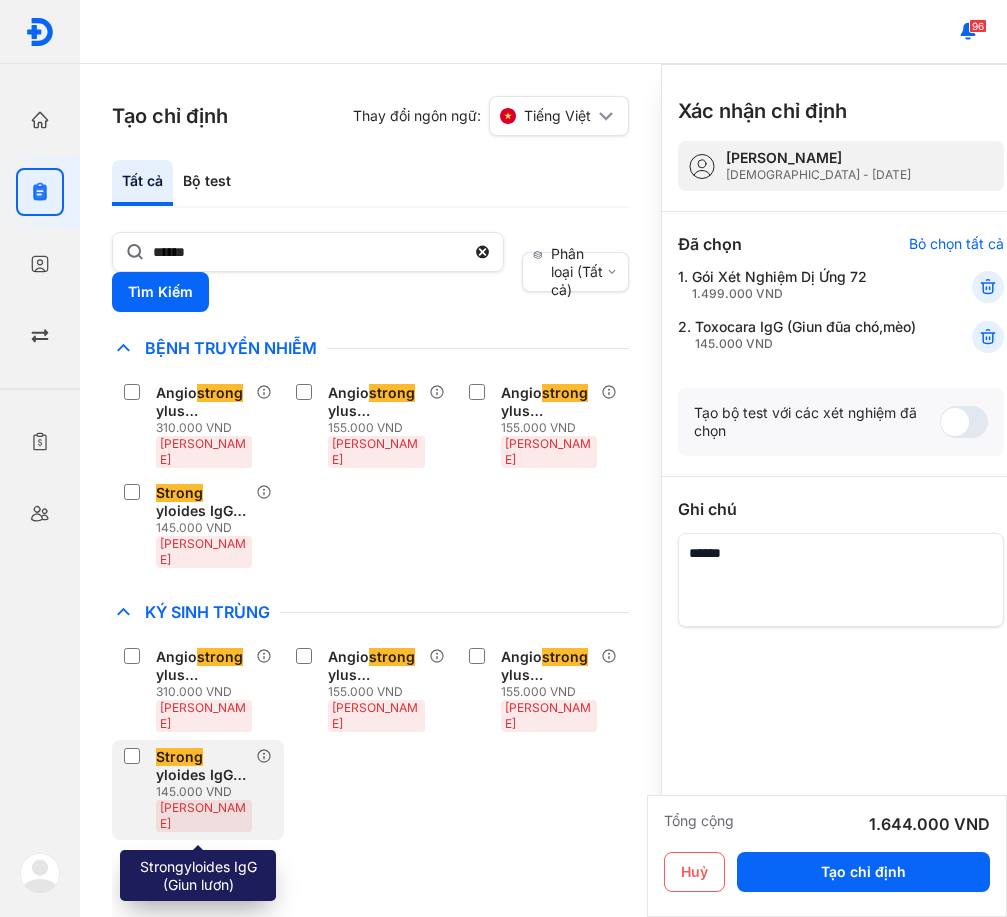 click on "145.000 VND" at bounding box center [206, 792] 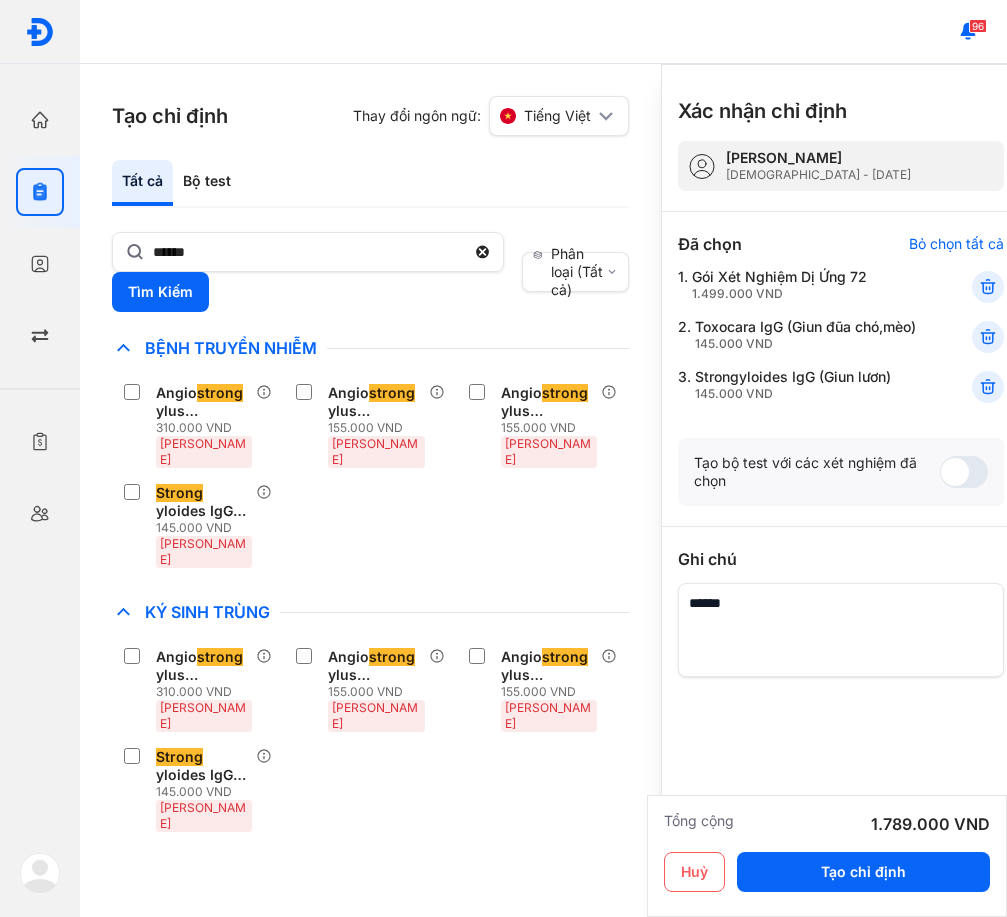 click on "Chỉ định nhiều nhất Bệnh Truyền Nhiễm Angio strong ylus cantonensis Ab IgG + IgM 310.000 VND Huyết Thanh Angio strong ylus cantonensis IgG 155.000 VND Huyết Thanh Angio strong ylus cantonensis IgM (Giun tròn chuột) 155.000 VND Huyết Thanh Strong yloides IgG (Giun lươn) 145.000 VND Huyết Thanh Chẩn Đoán Hình Ảnh Chất Gây Nghiện COVID Di Truyền Dị Ứng Điện Di Độc Chất Đông Máu Gan Hô Hấp Huyết Học Khác Ký Sinh Trùng Angio strong ylus cantonensis Ab IgG + IgM 310.000 VND Huyết Thanh Angio strong ylus cantonensis IgG 155.000 VND Huyết Thanh Angio strong ylus cantonensis IgM (Giun tròn chuột) 155.000 VND Huyết Thanh Strong yloides IgG (Giun lươn) 145.000 VND Huyết Thanh Nội Tiết Tố & Hóoc-môn Sản Phụ Khoa Sàng Lọc Tiền Sinh STIs Sức Khỏe Nam Giới Thận Tiểu Đường Tim Mạch Tổng Quát Tự Miễn Tuyến Giáp Ung Thư Vi Chất Vi Sinh Viêm Gan Yếu Tố Viêm" at bounding box center (370, 588) 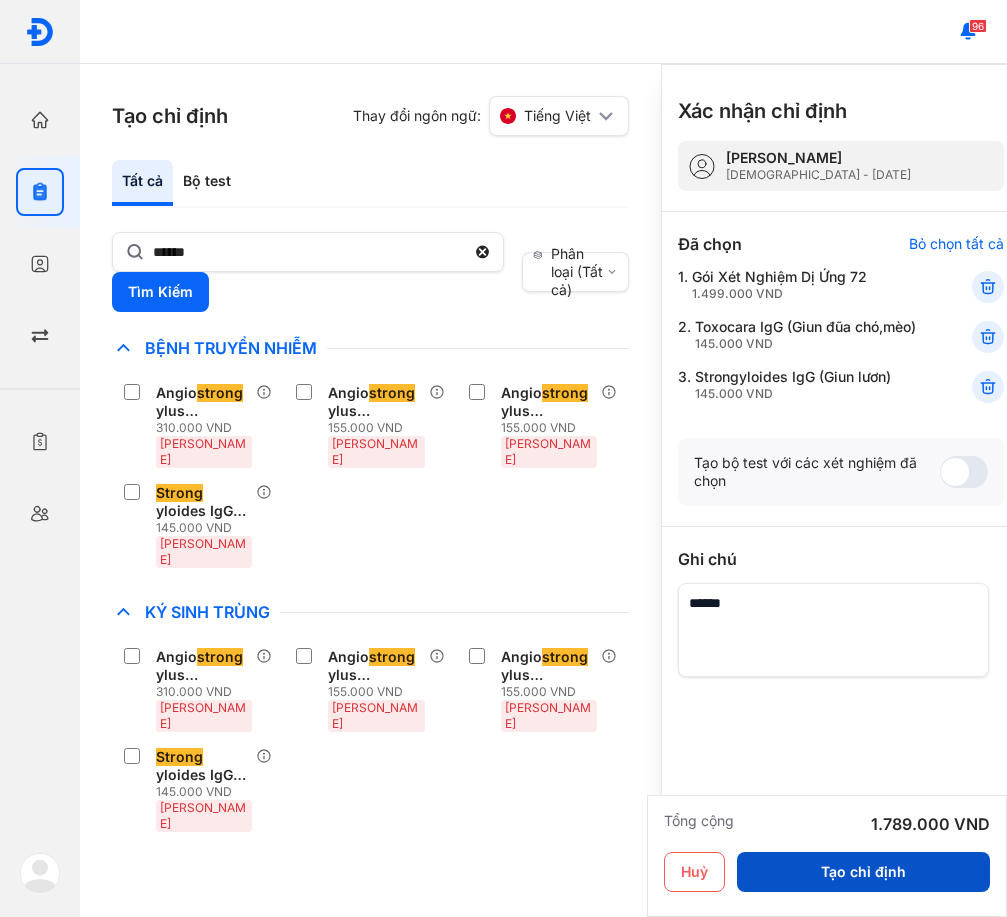 click on "Tạo chỉ định" at bounding box center (863, 872) 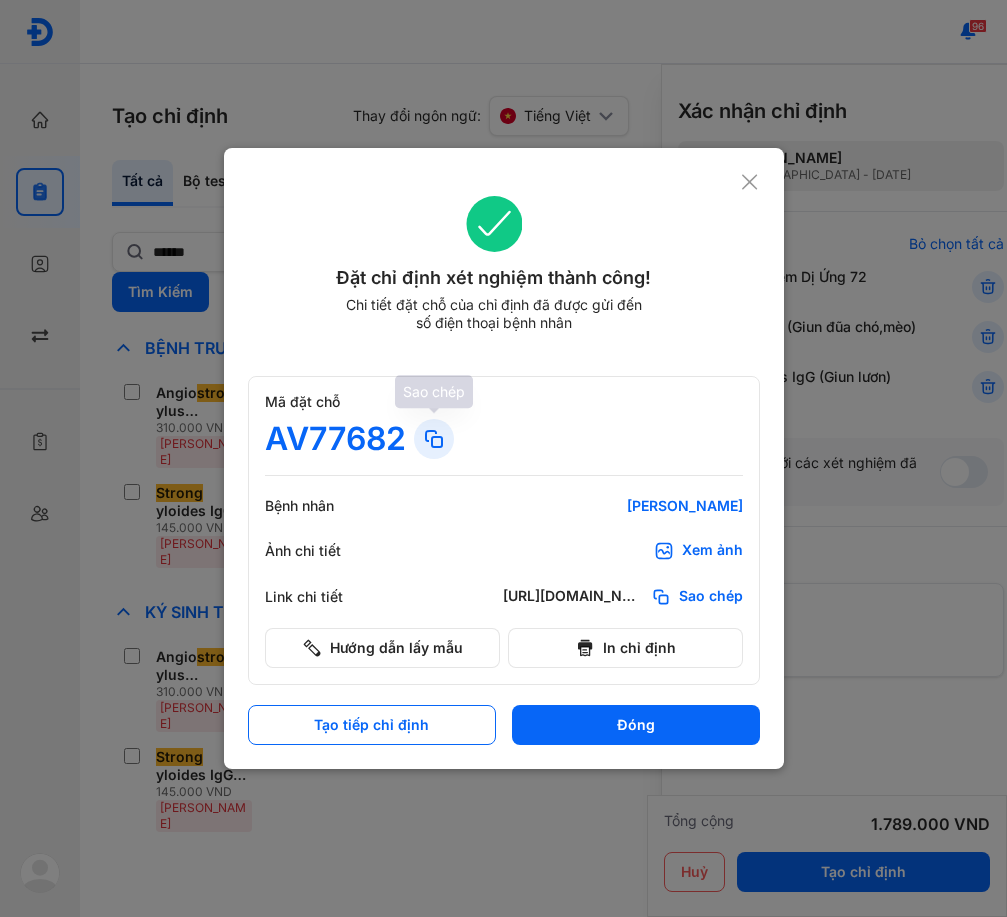 click 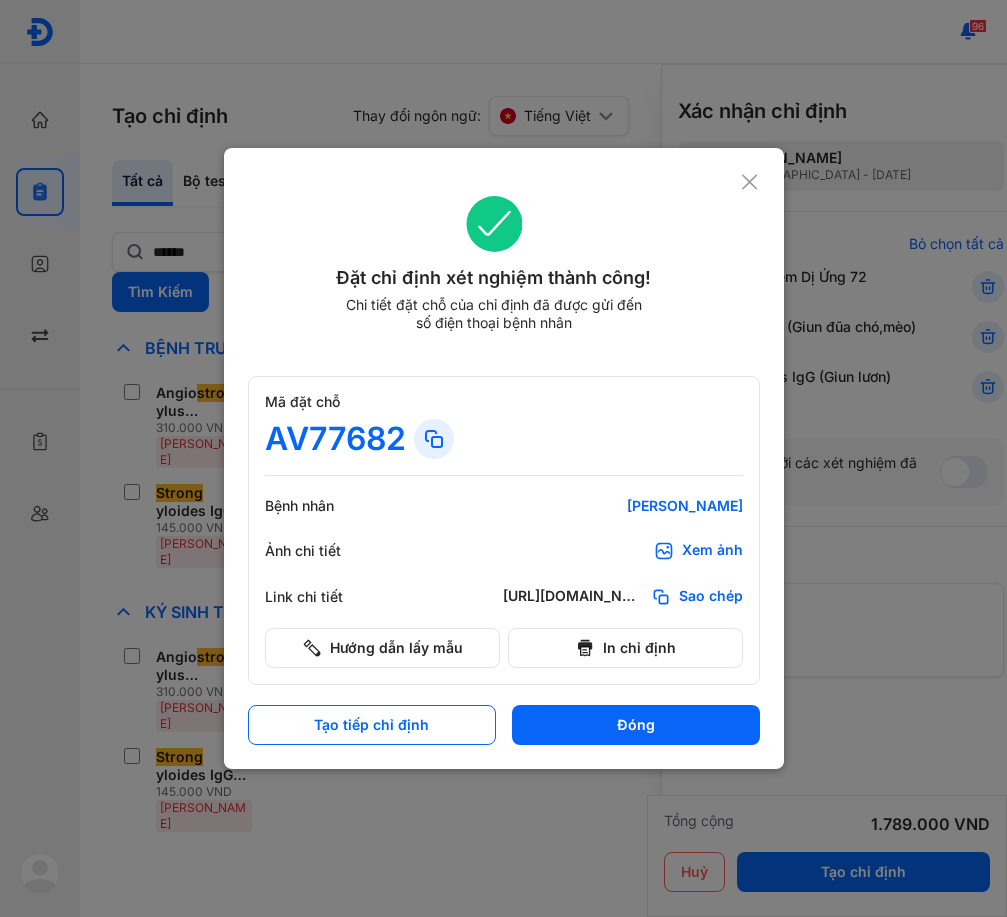 click 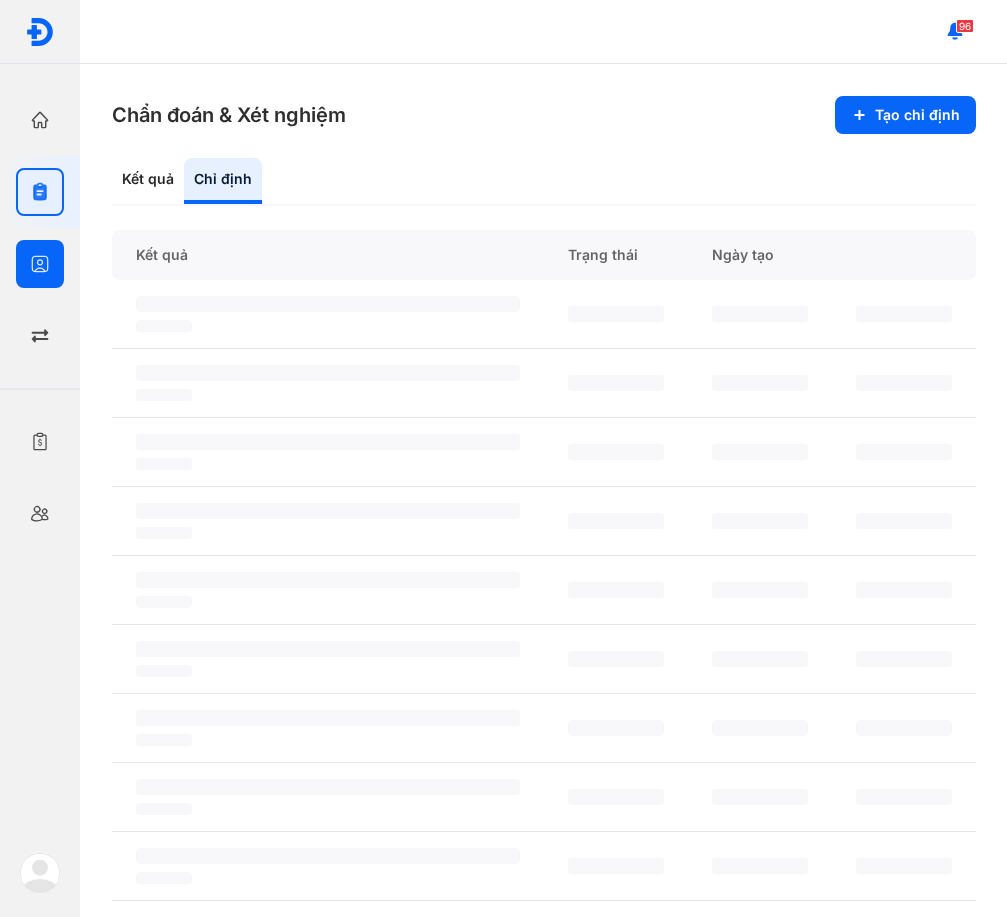 click on "Bệnh nhân Quản lý bệnh nhân" at bounding box center [40, 264] 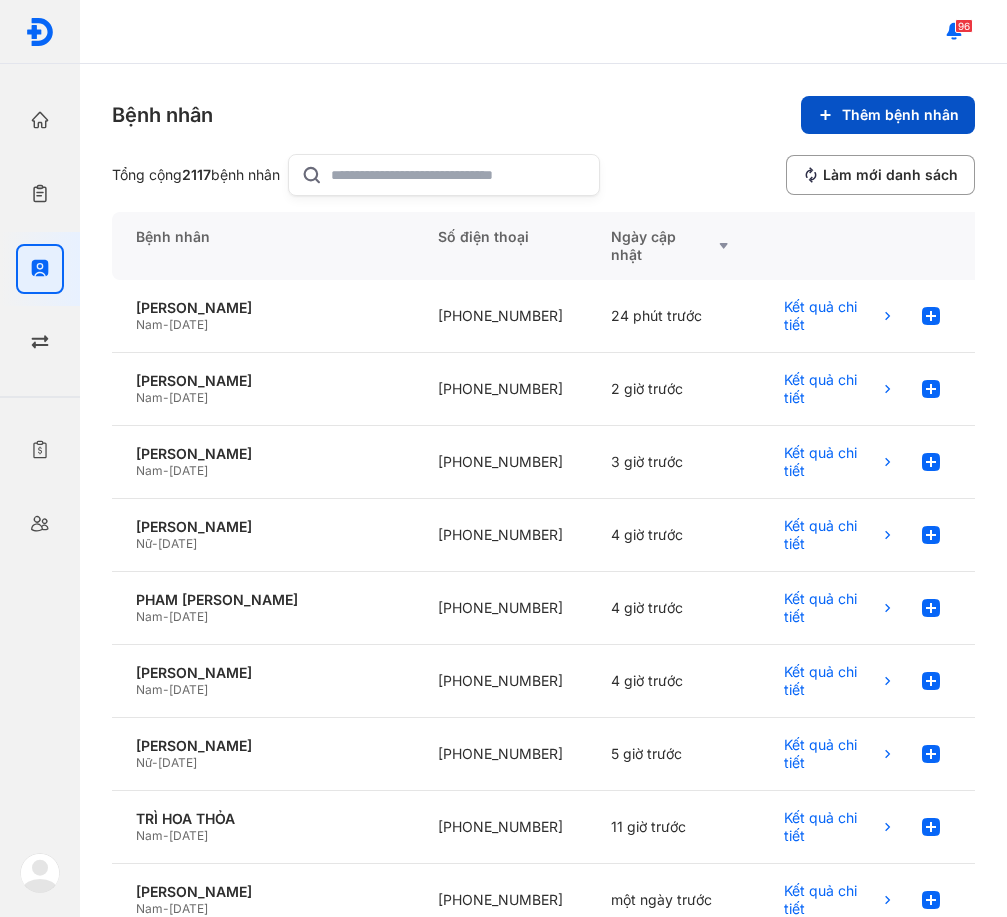 click on "Thêm bệnh nhân" at bounding box center (888, 115) 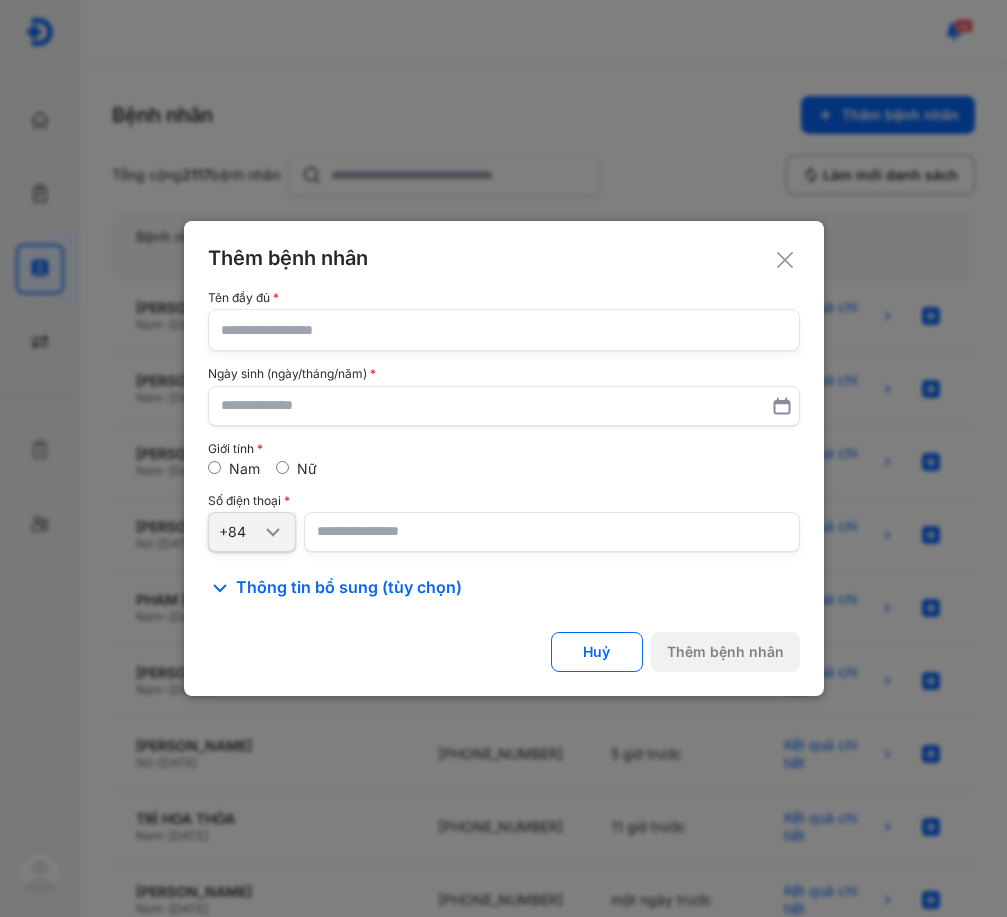 click 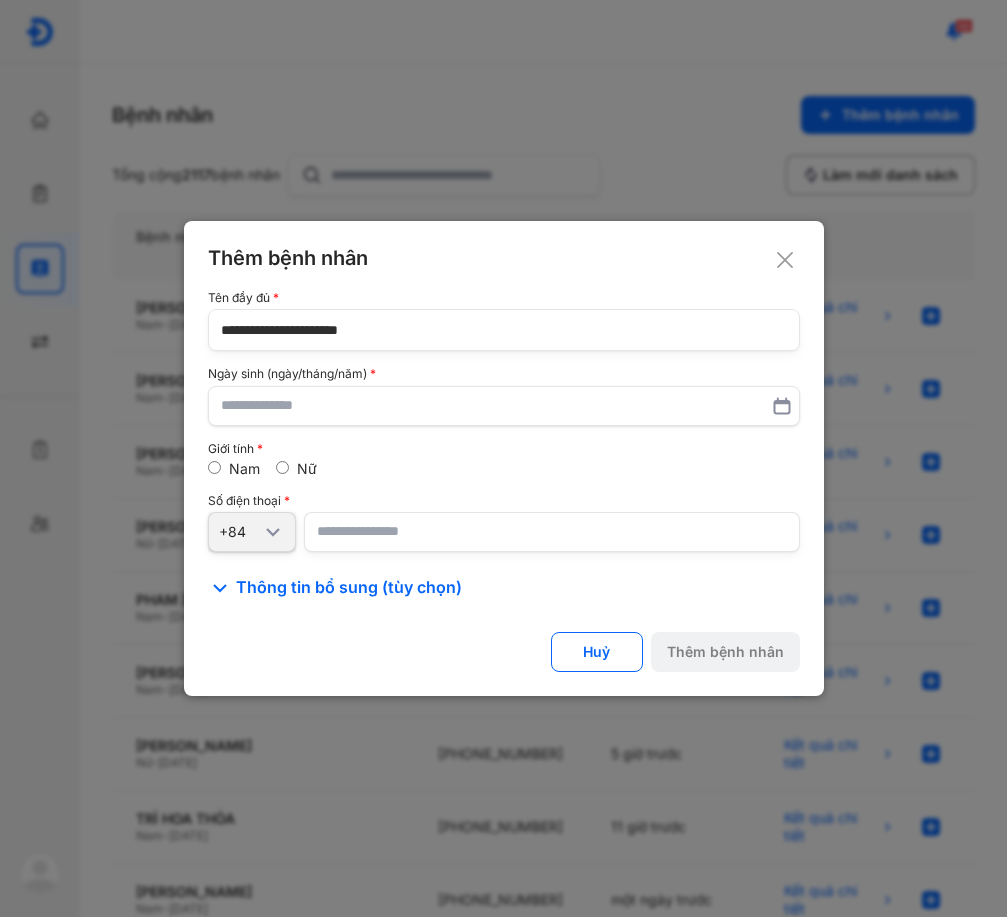 type on "**********" 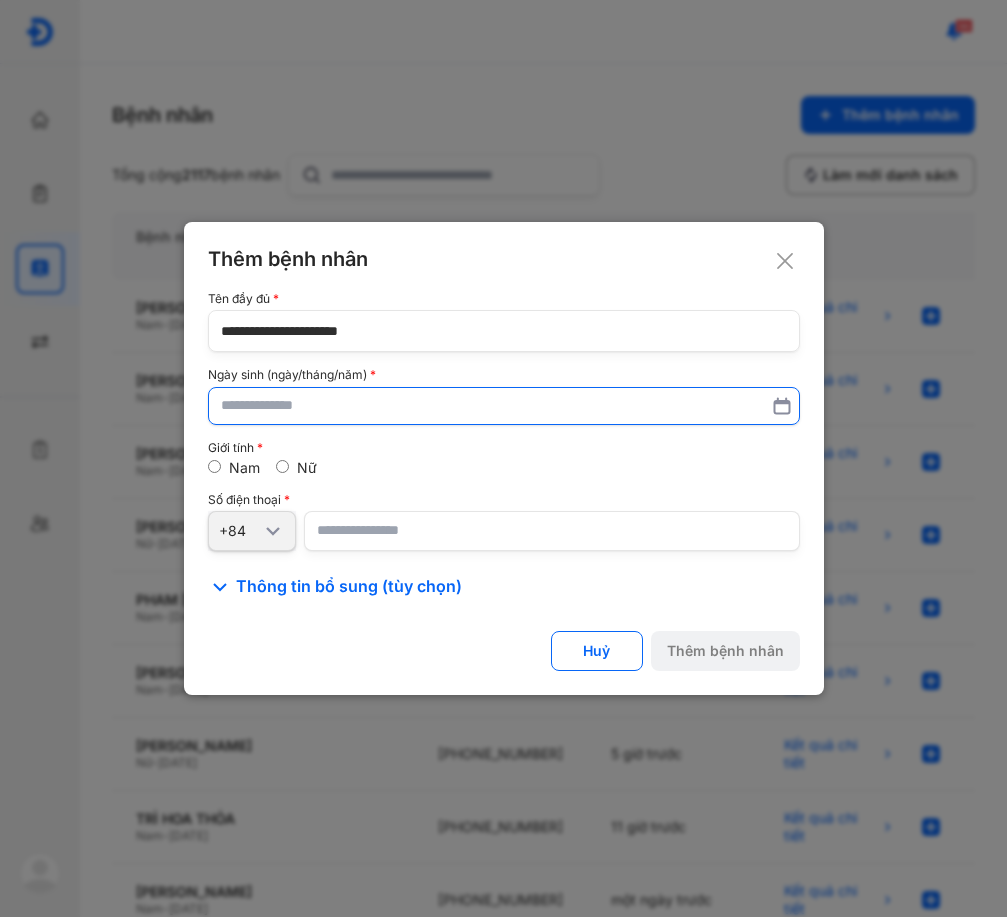 click at bounding box center (504, 406) 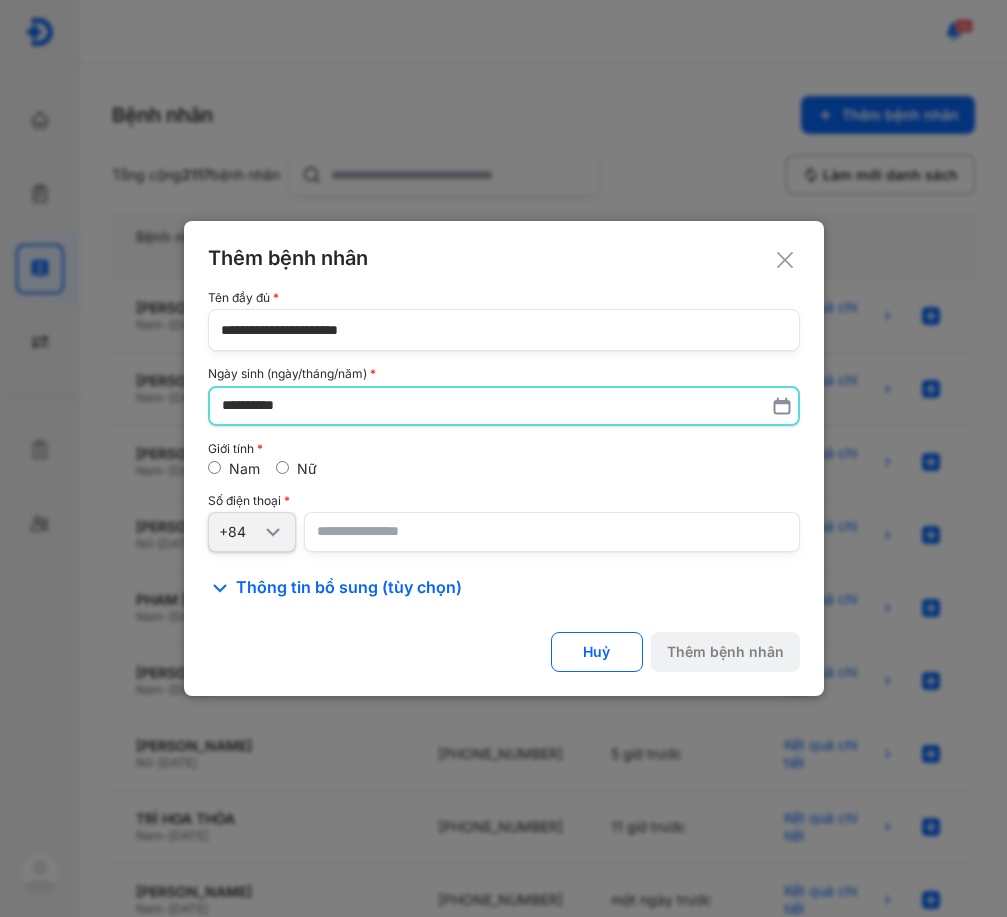 type on "**********" 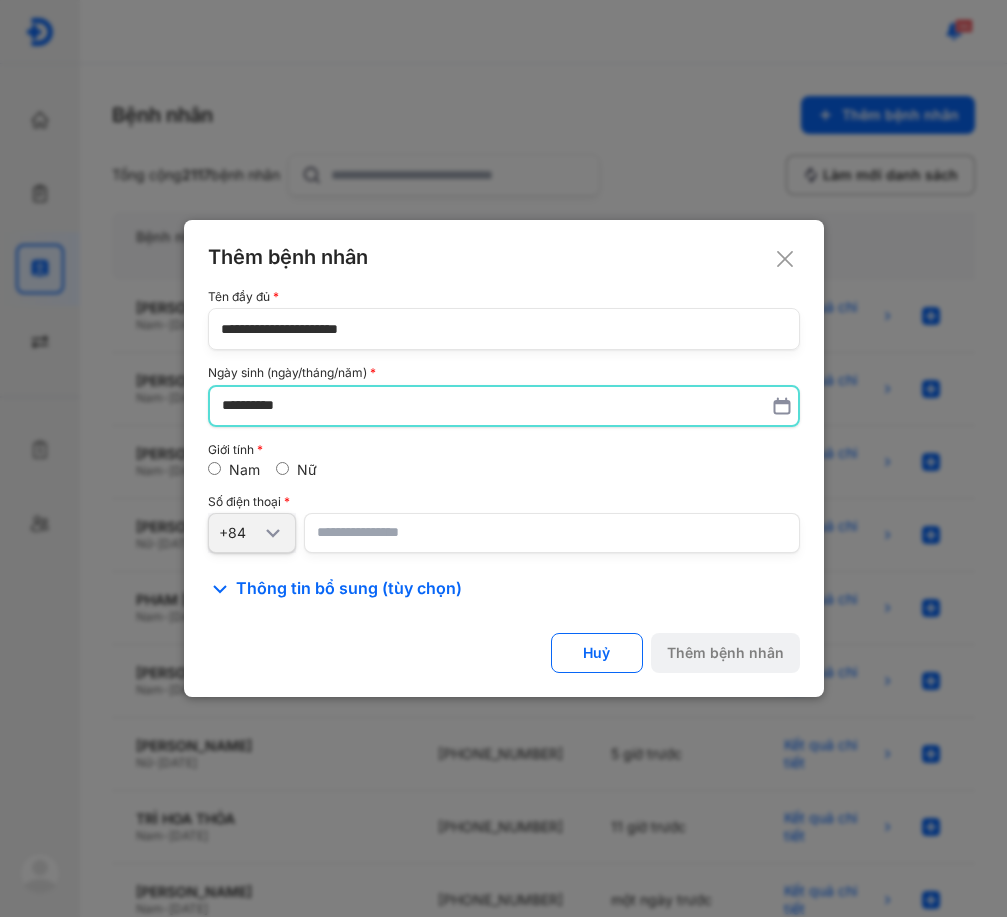drag, startPoint x: 360, startPoint y: 494, endPoint x: 369, endPoint y: 523, distance: 30.364452 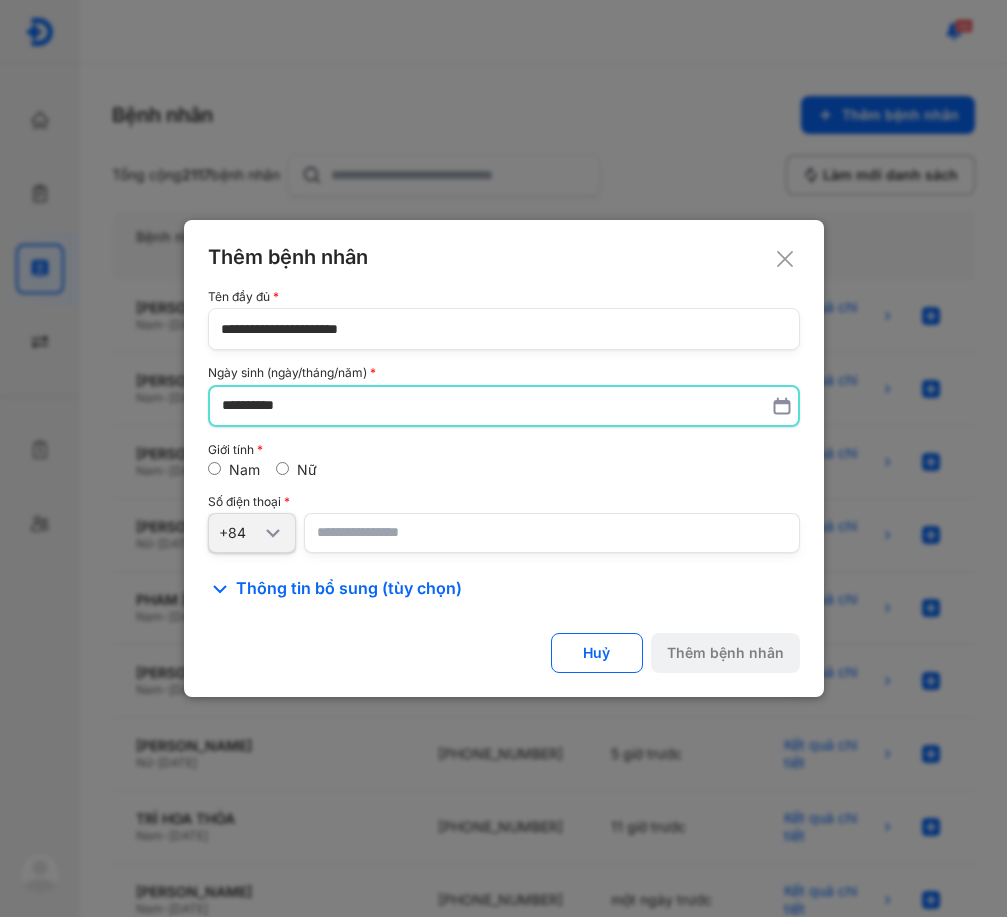 click on "Số điện thoại +84" at bounding box center [504, 524] 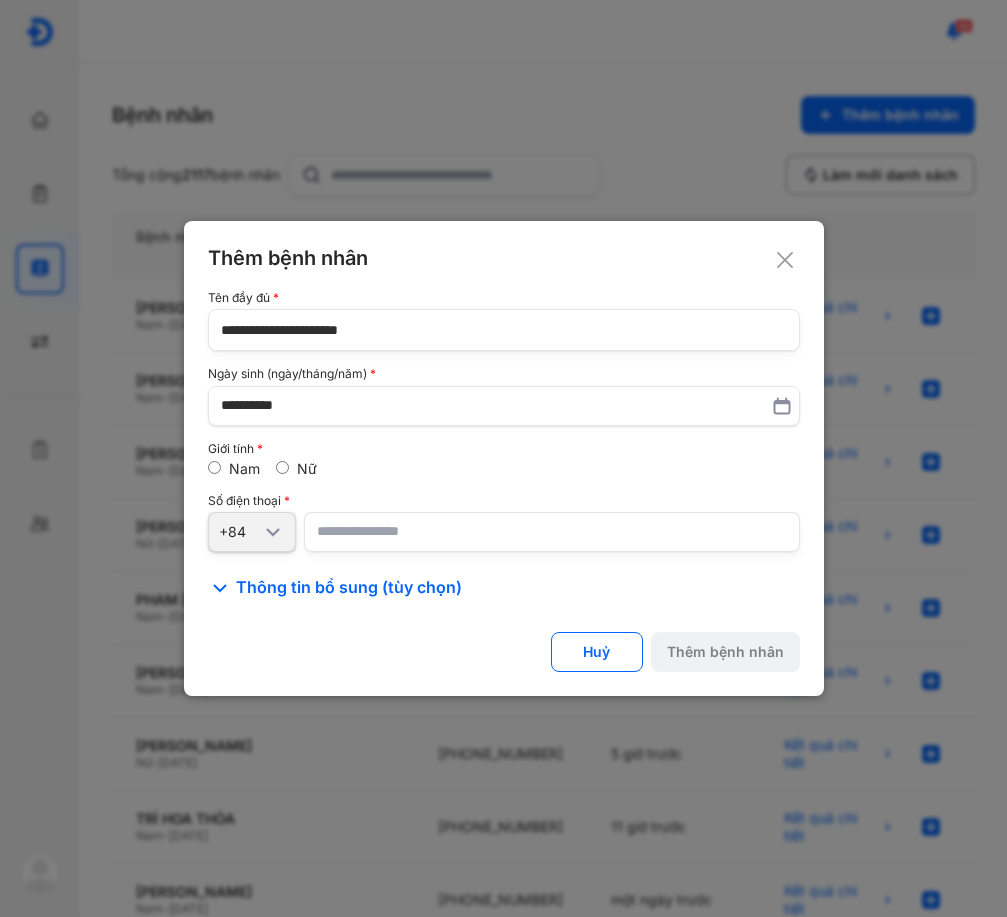 drag, startPoint x: 369, startPoint y: 524, endPoint x: 345, endPoint y: 534, distance: 26 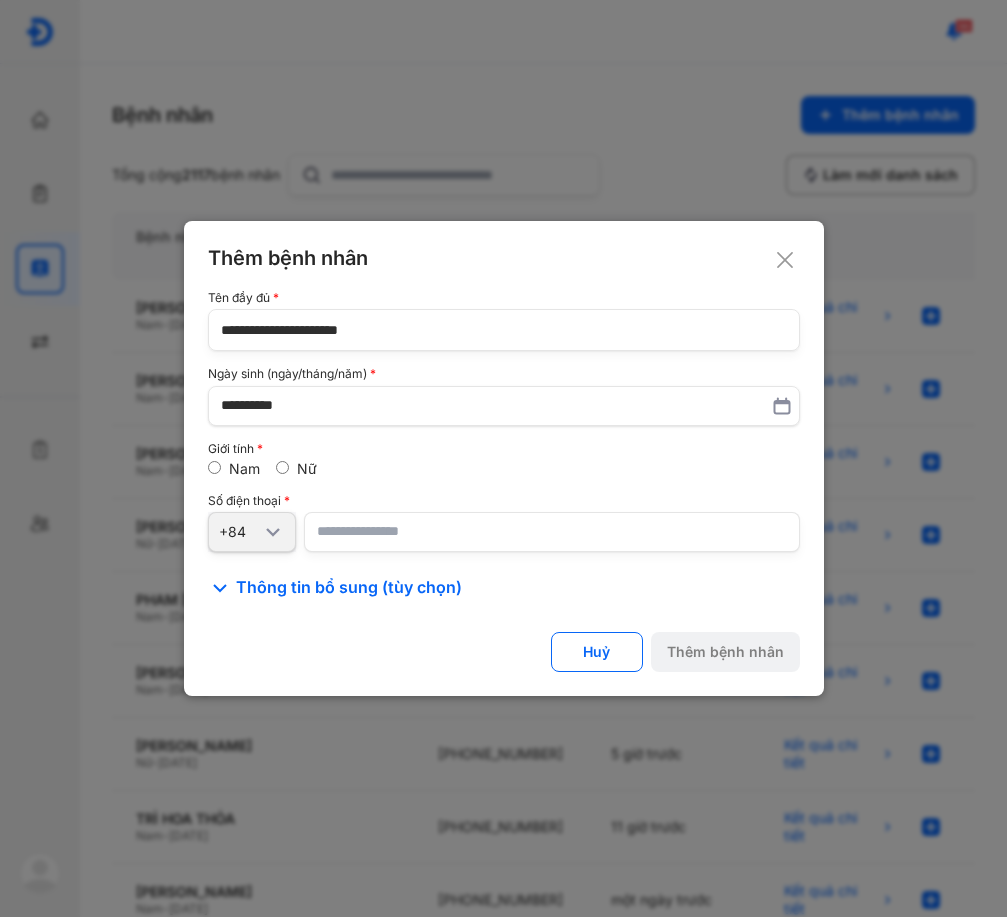 click at bounding box center (552, 532) 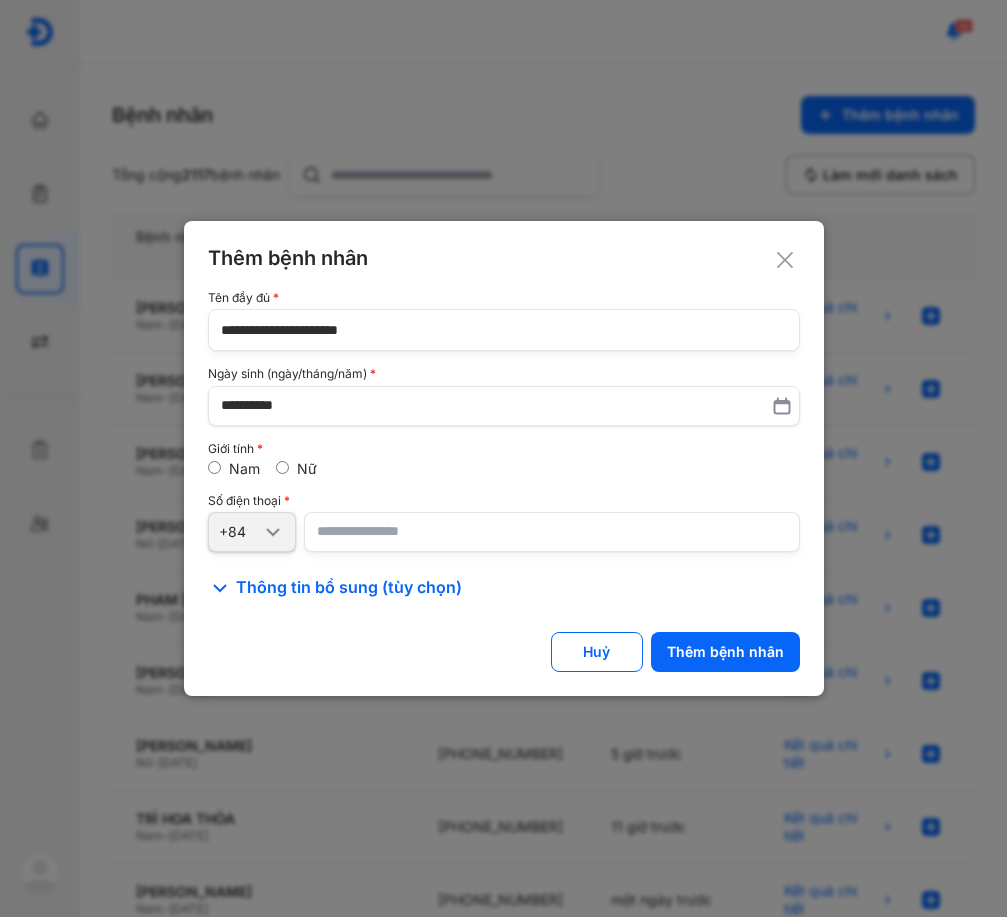 type on "**********" 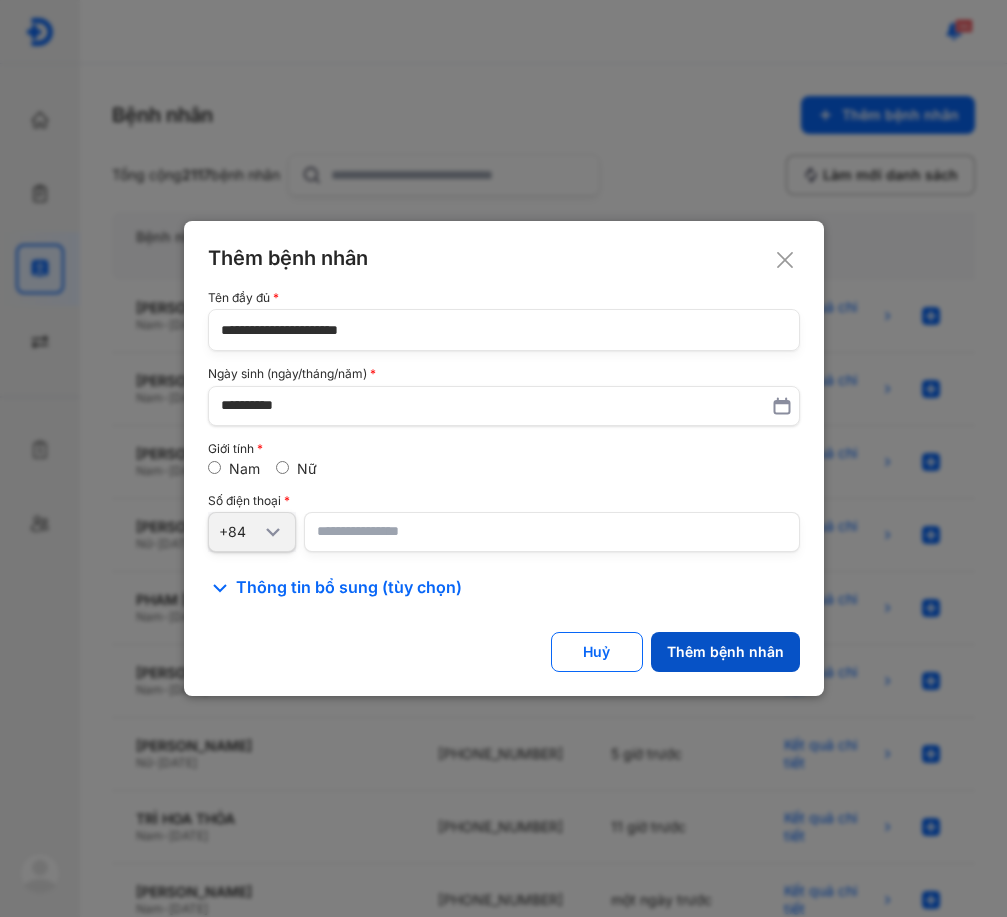 click on "Thêm bệnh nhân" 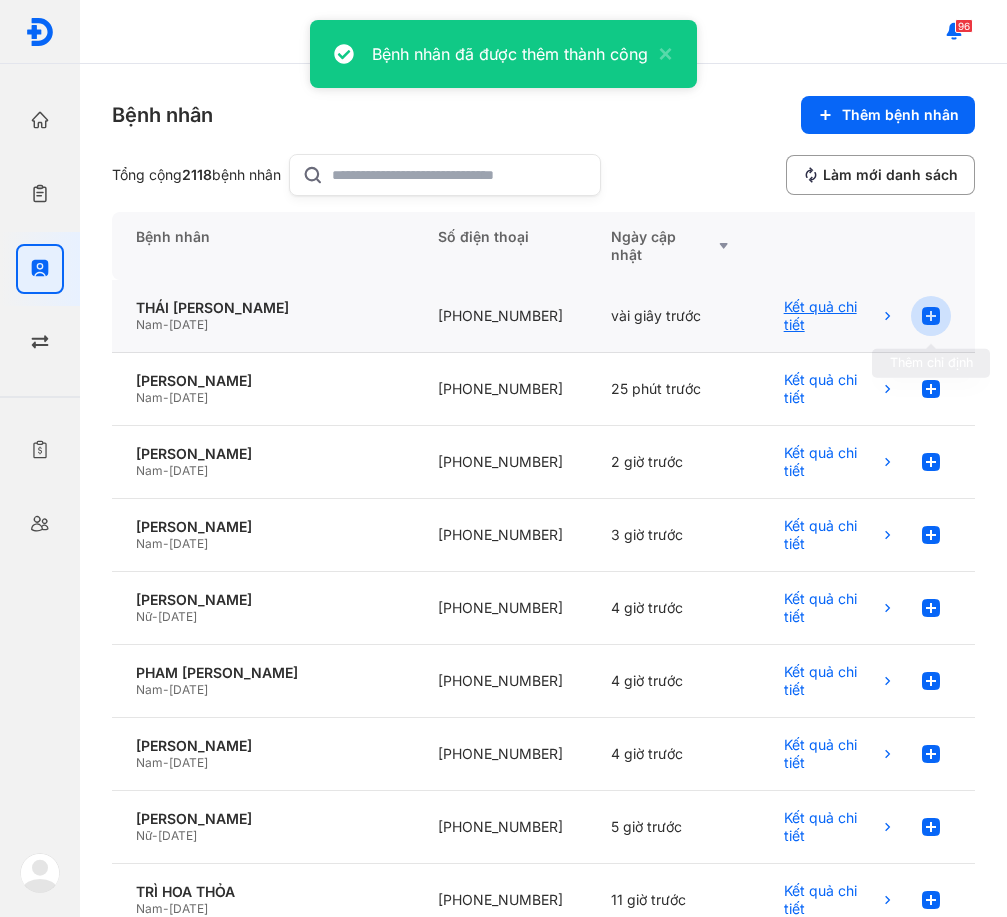 click 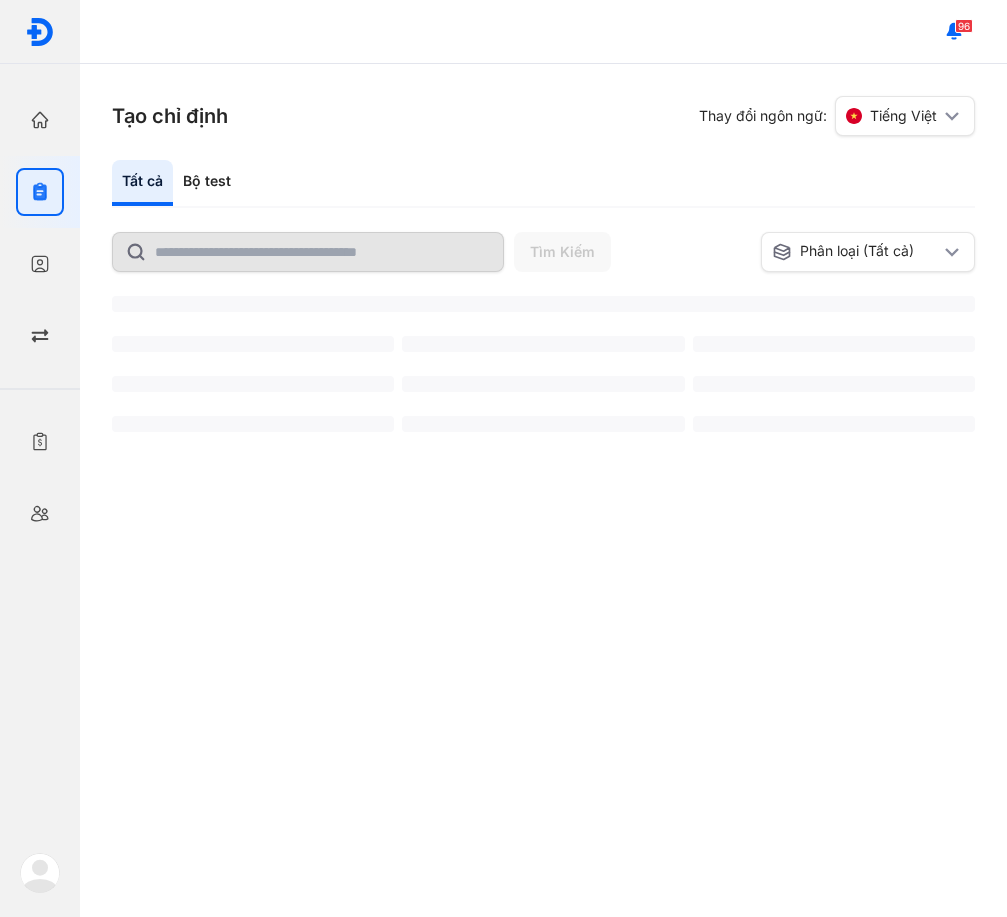 scroll, scrollTop: 0, scrollLeft: 0, axis: both 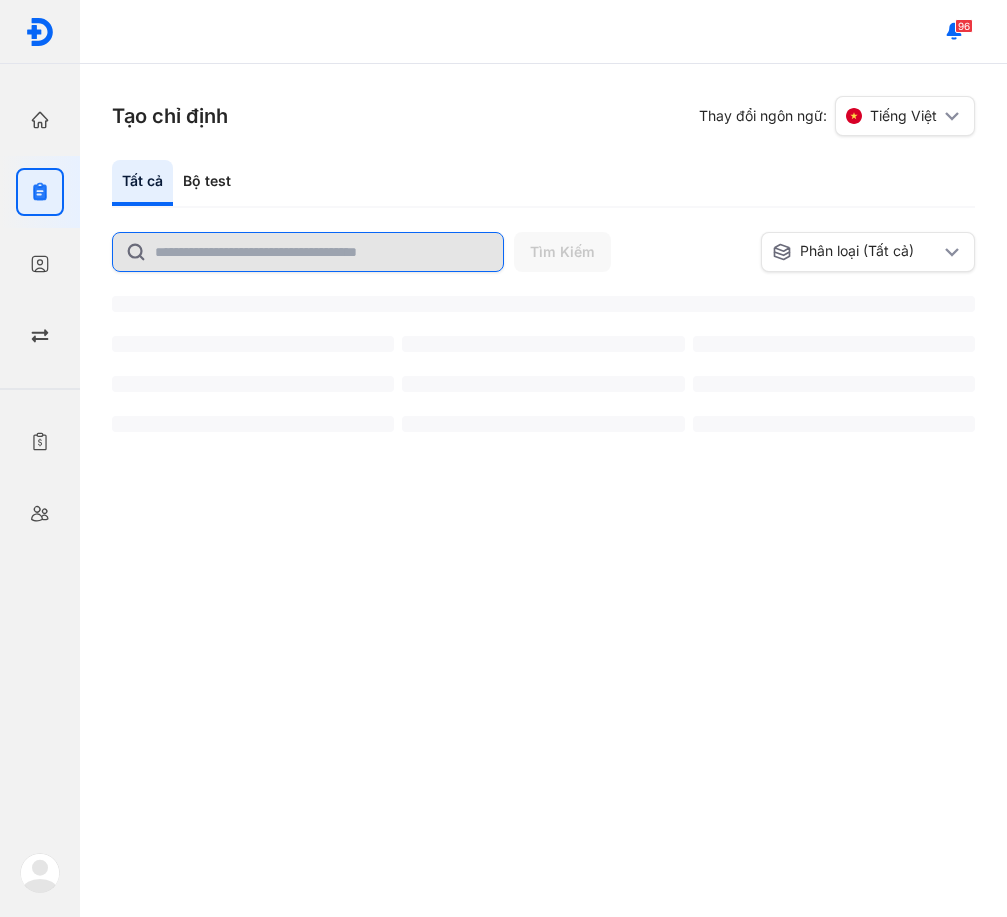 click 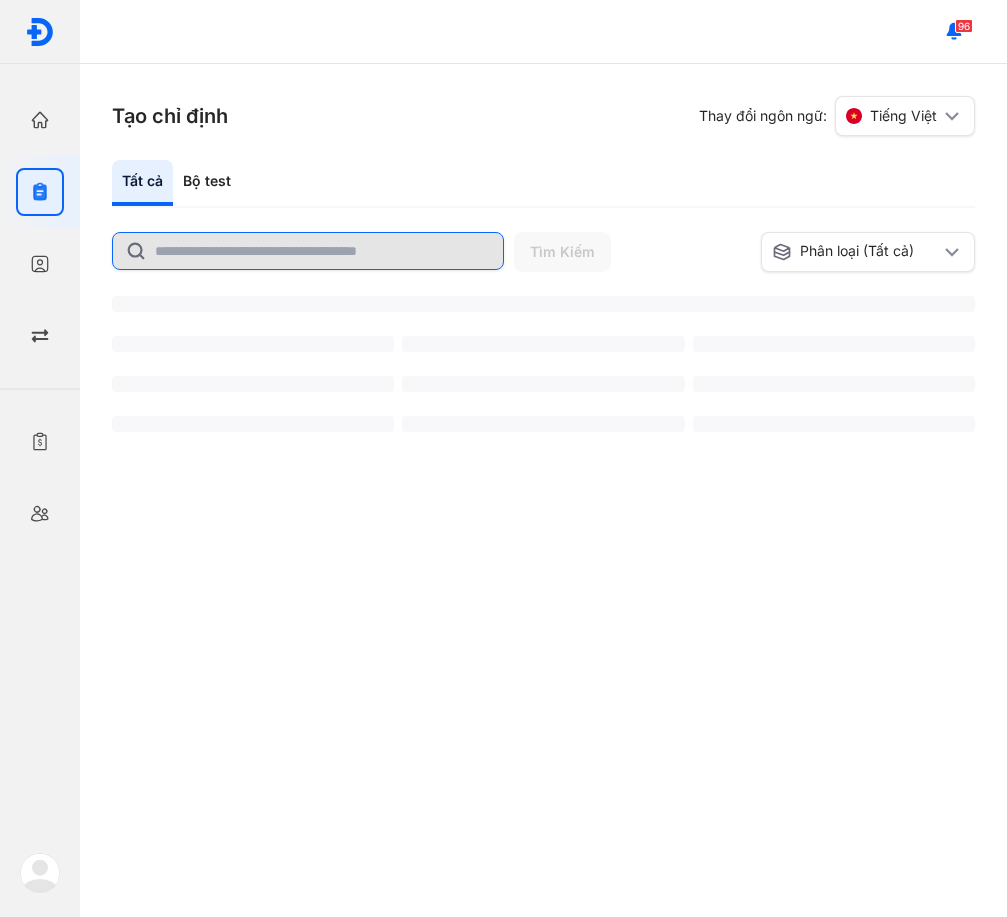 click 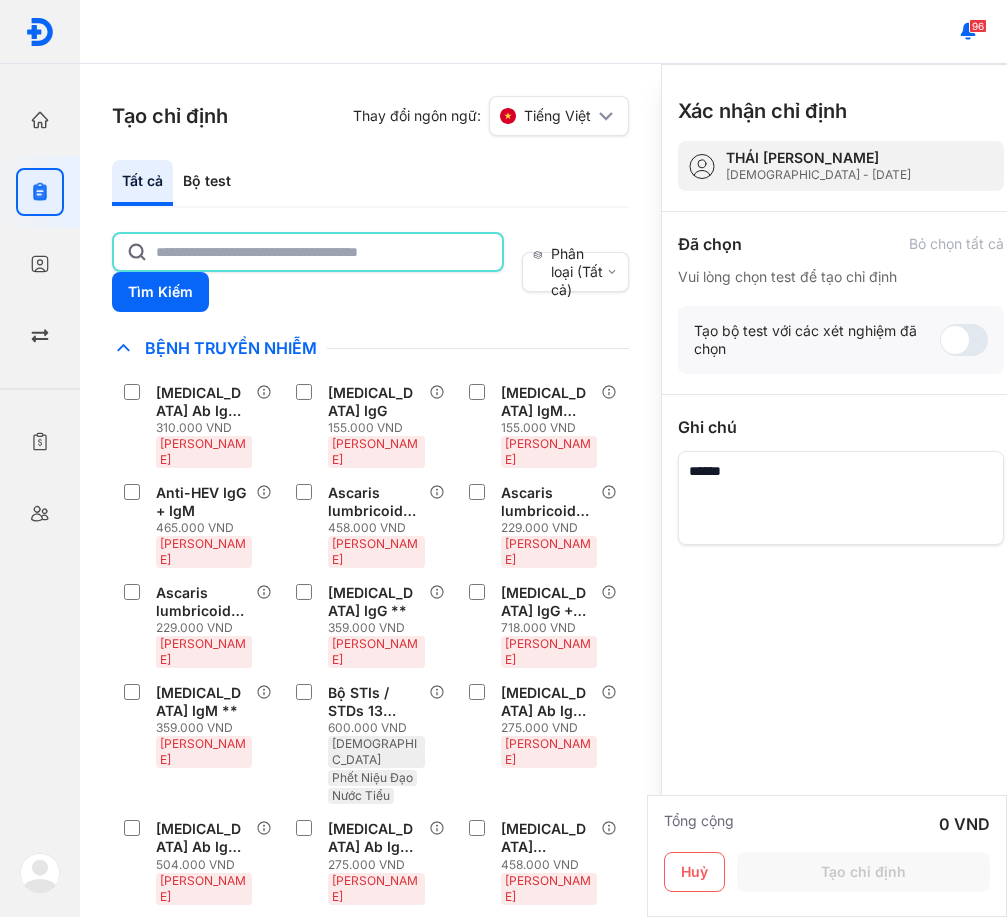 click 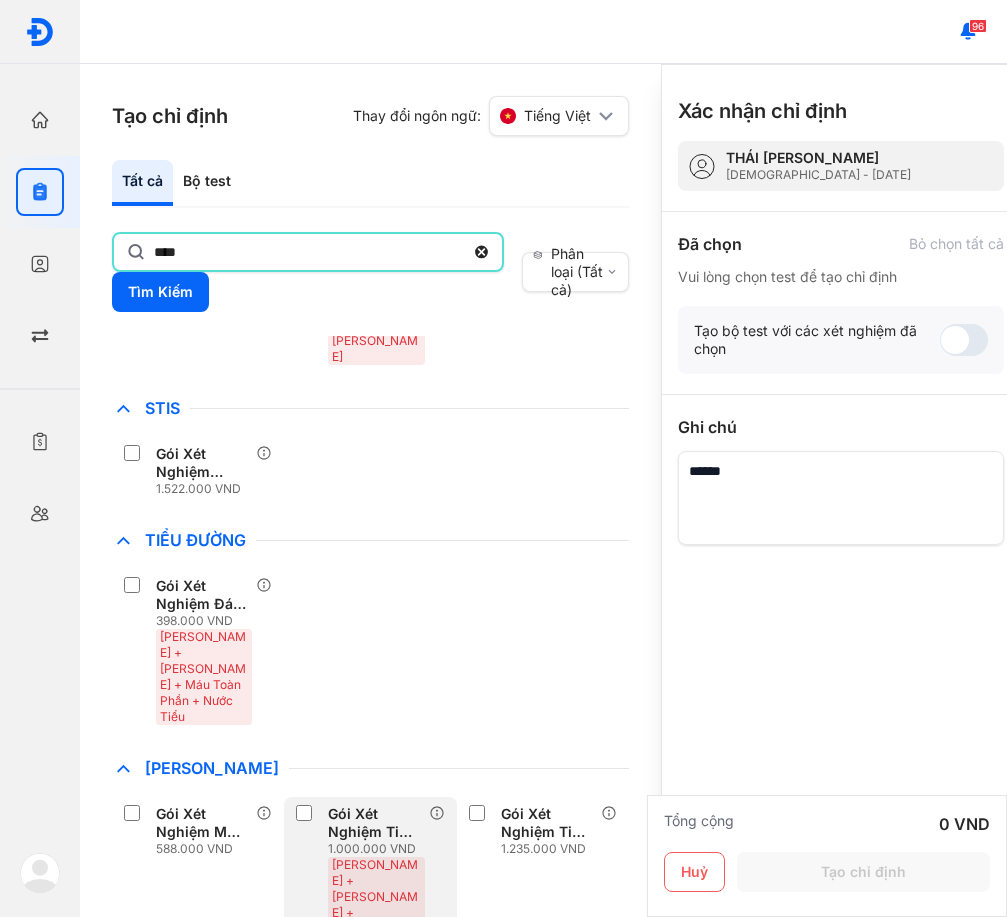 scroll, scrollTop: 900, scrollLeft: 0, axis: vertical 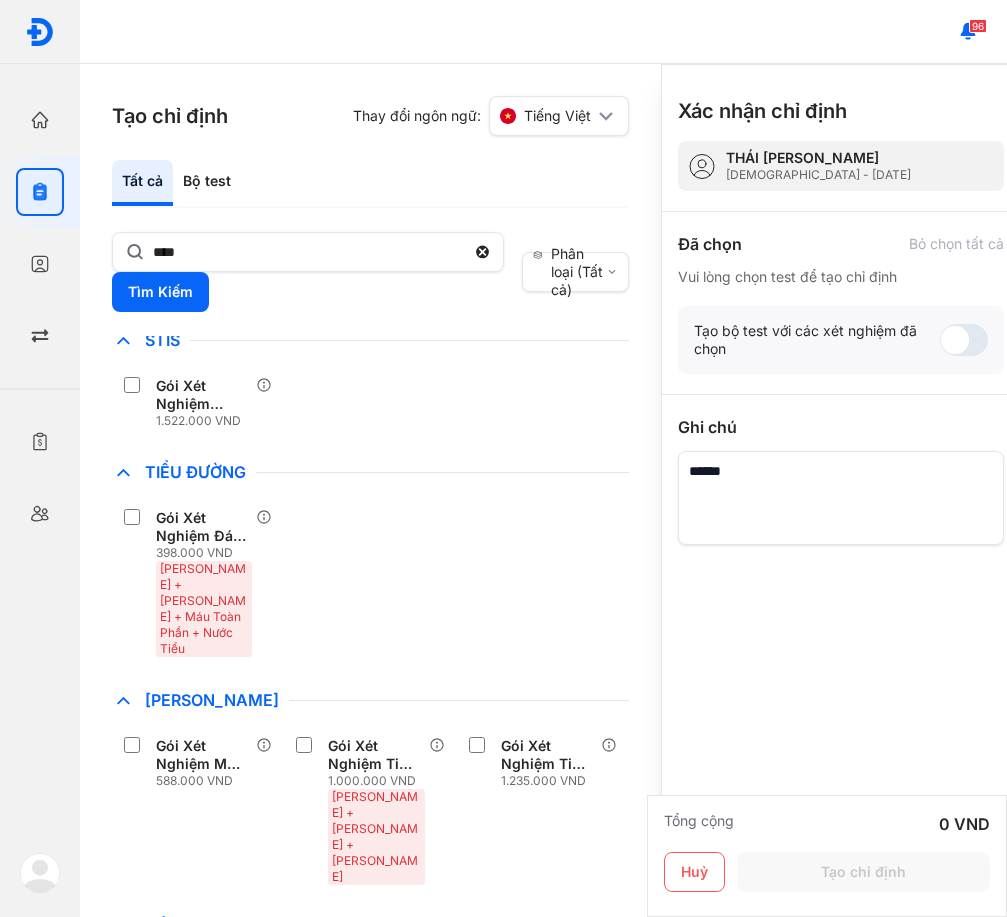 click on "Gói Xét Nghiệm Đái Tháo Đường -  Nâng  Cao (8) 398.000 VND Huyết Thanh + Huyết Tương + Máu Toàn Phần + Nước Tiểu" at bounding box center (370, 583) 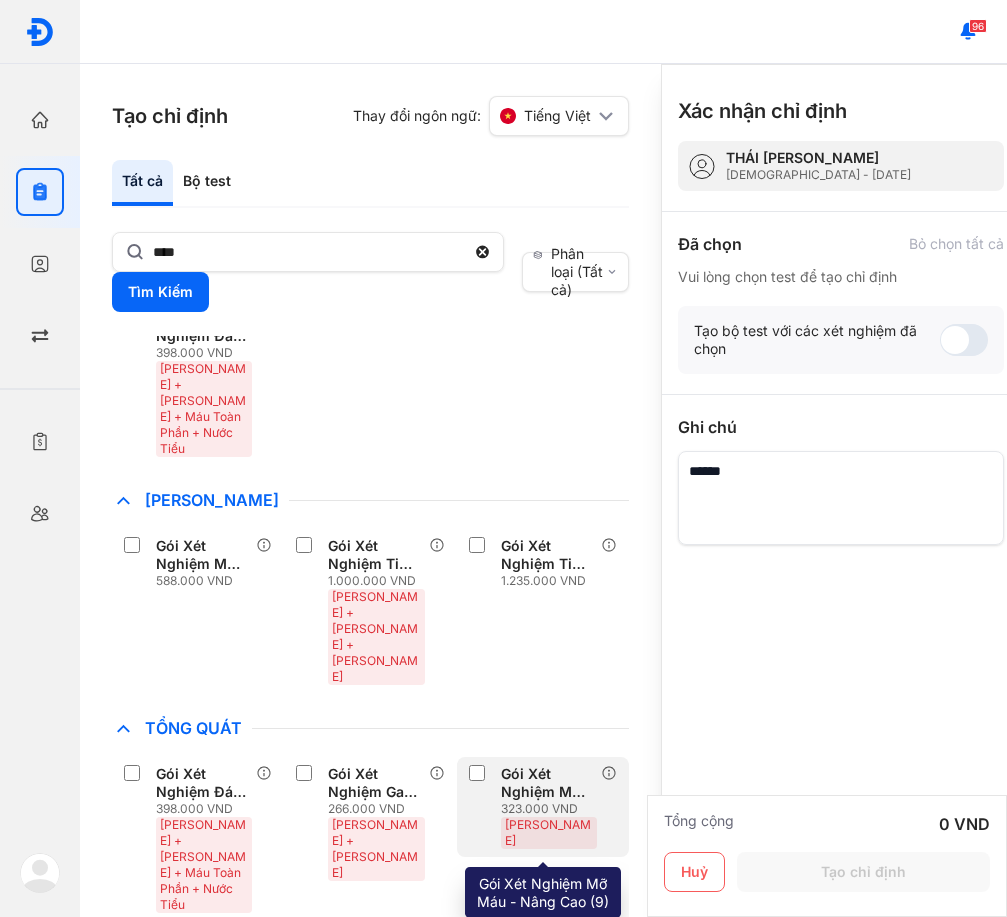scroll, scrollTop: 1262, scrollLeft: 0, axis: vertical 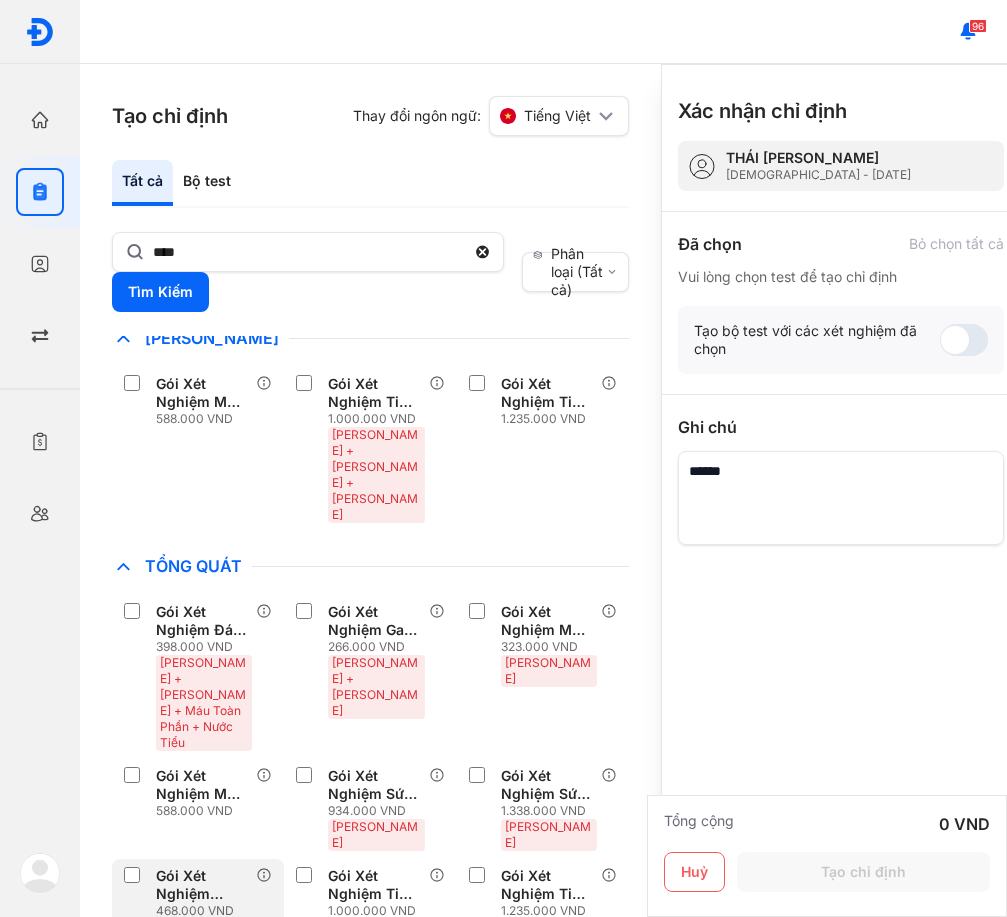 click on "Gói Xét Nghiệm Thận -  Nâng  Cao (11)" at bounding box center [202, 885] 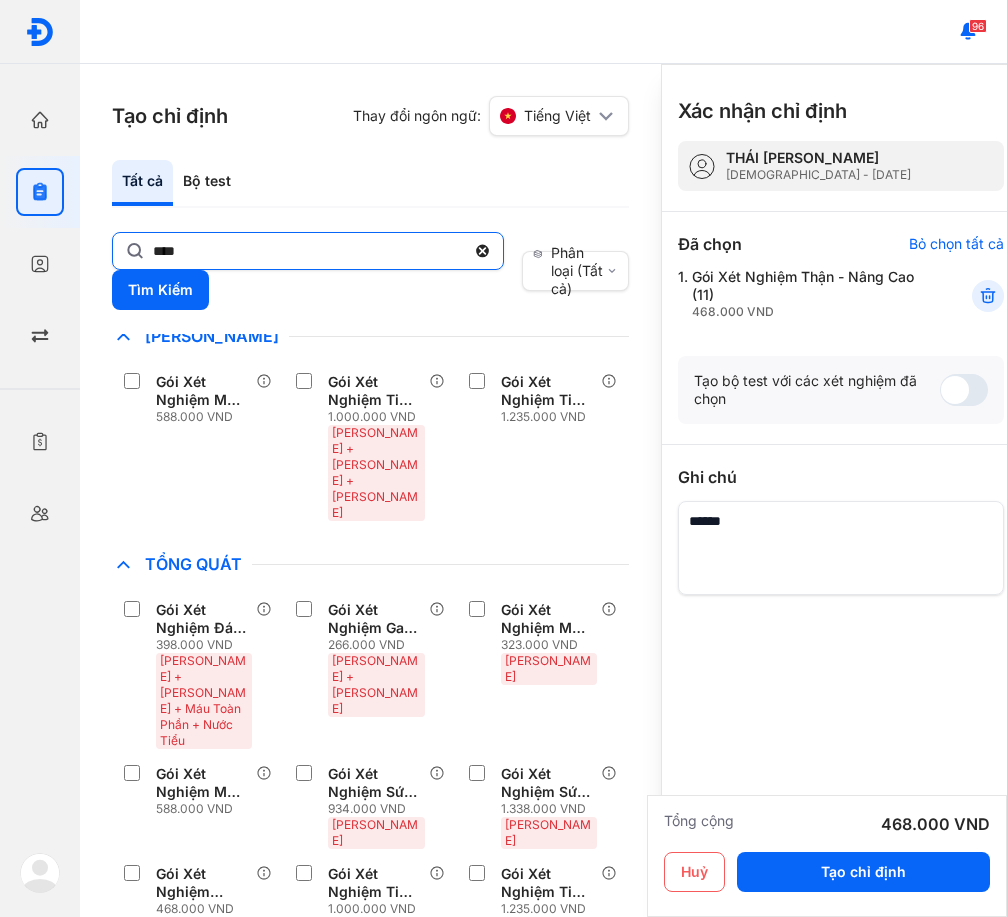 click on "****" 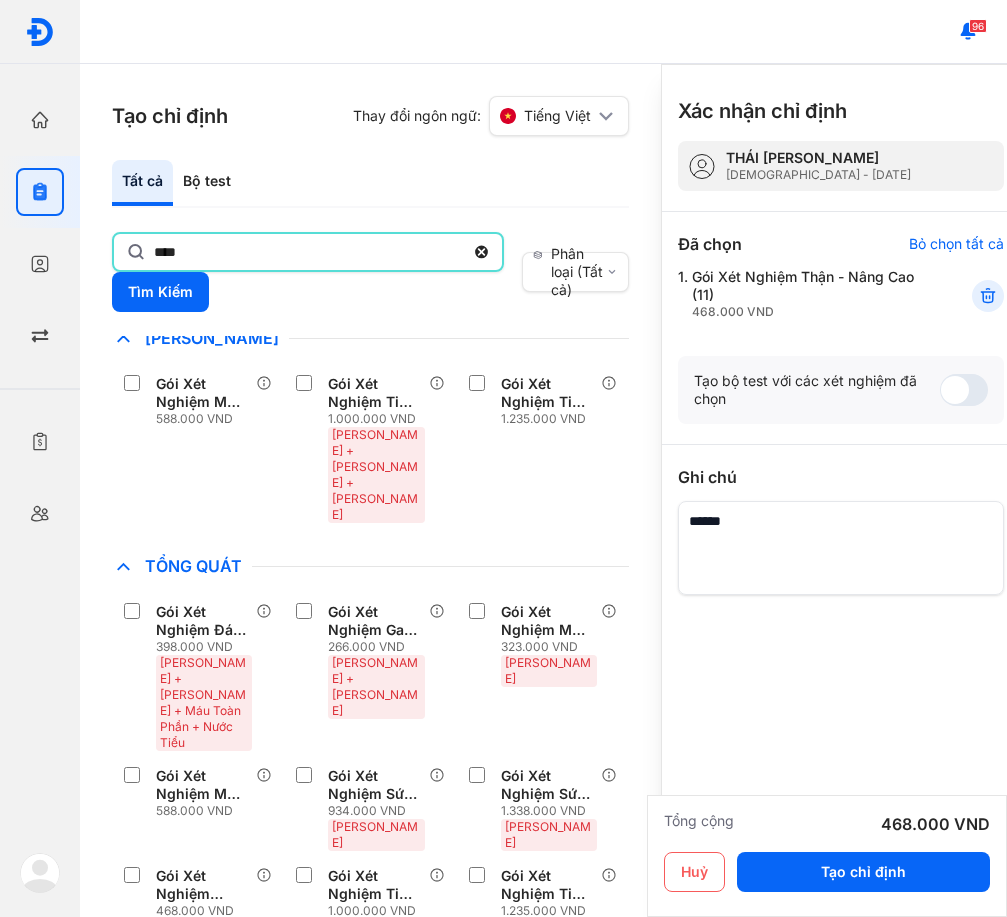 click on "****" 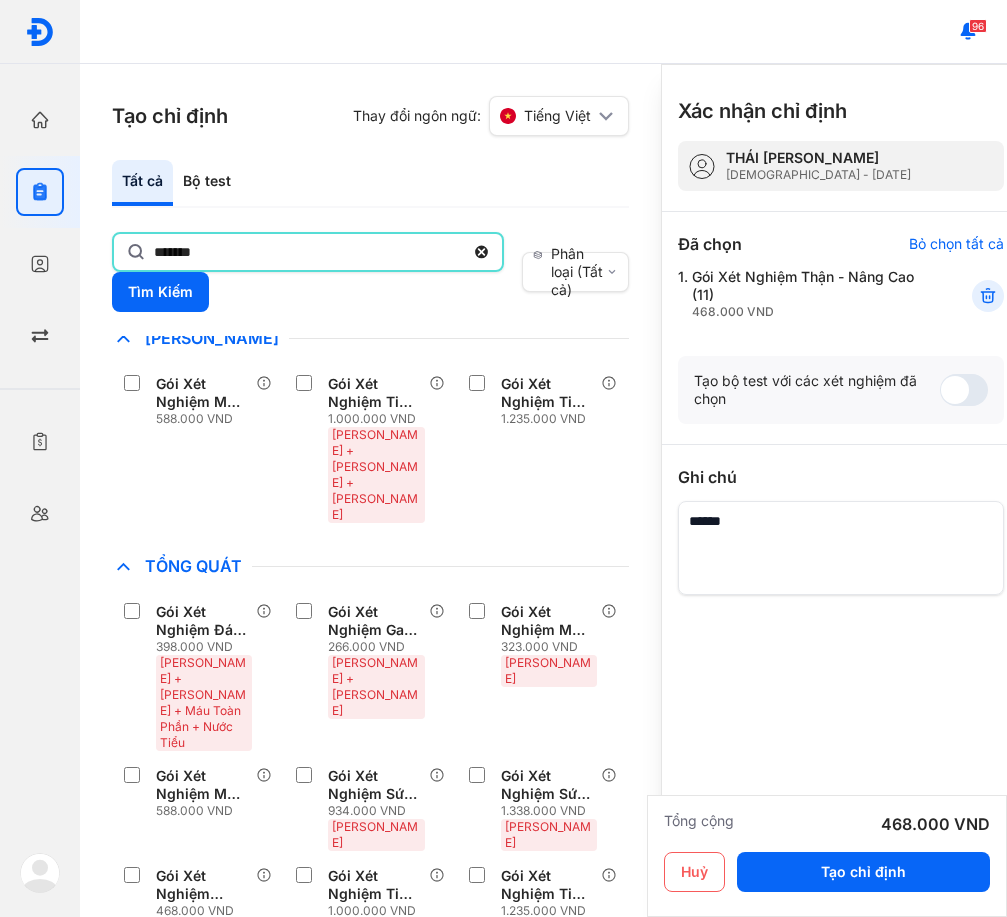 type on "*******" 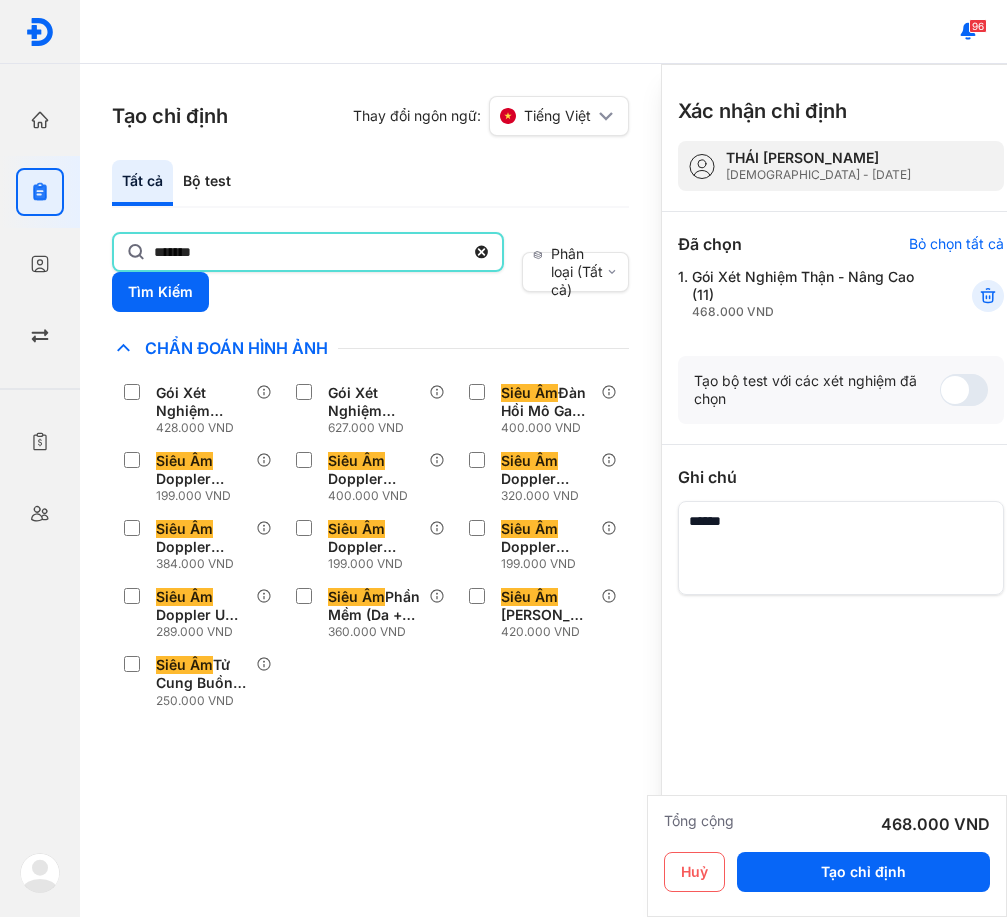 scroll, scrollTop: 0, scrollLeft: 0, axis: both 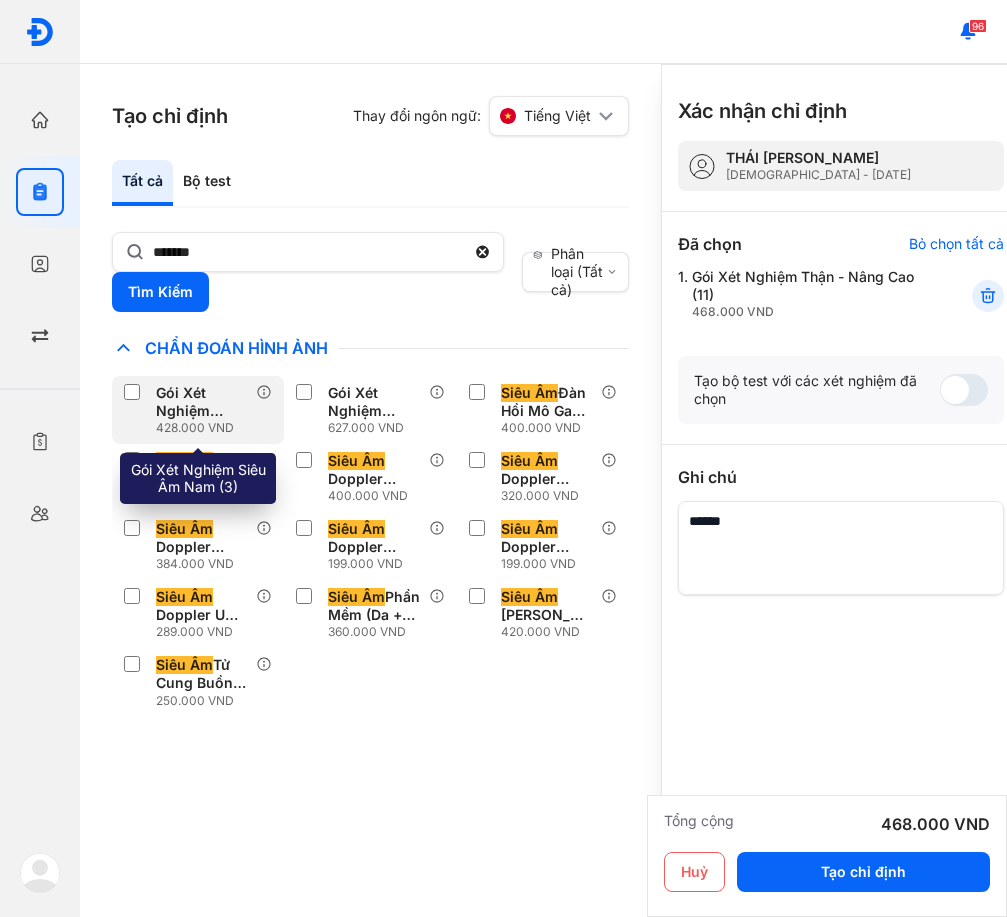 click on "Gói Xét Nghiệm  Siêu Âm  Nam (3) 428.000 VND" 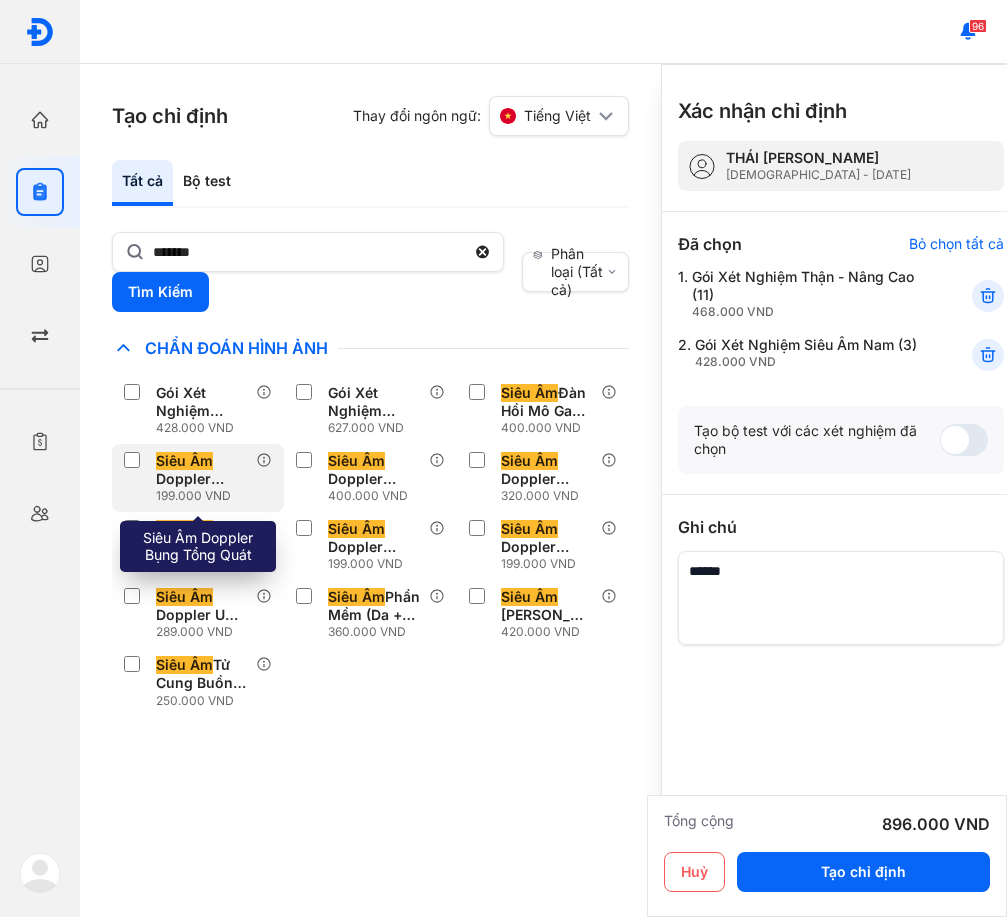 click on "Siêu Âm  Doppler Bụng Tổng Quát 199.000 VND" 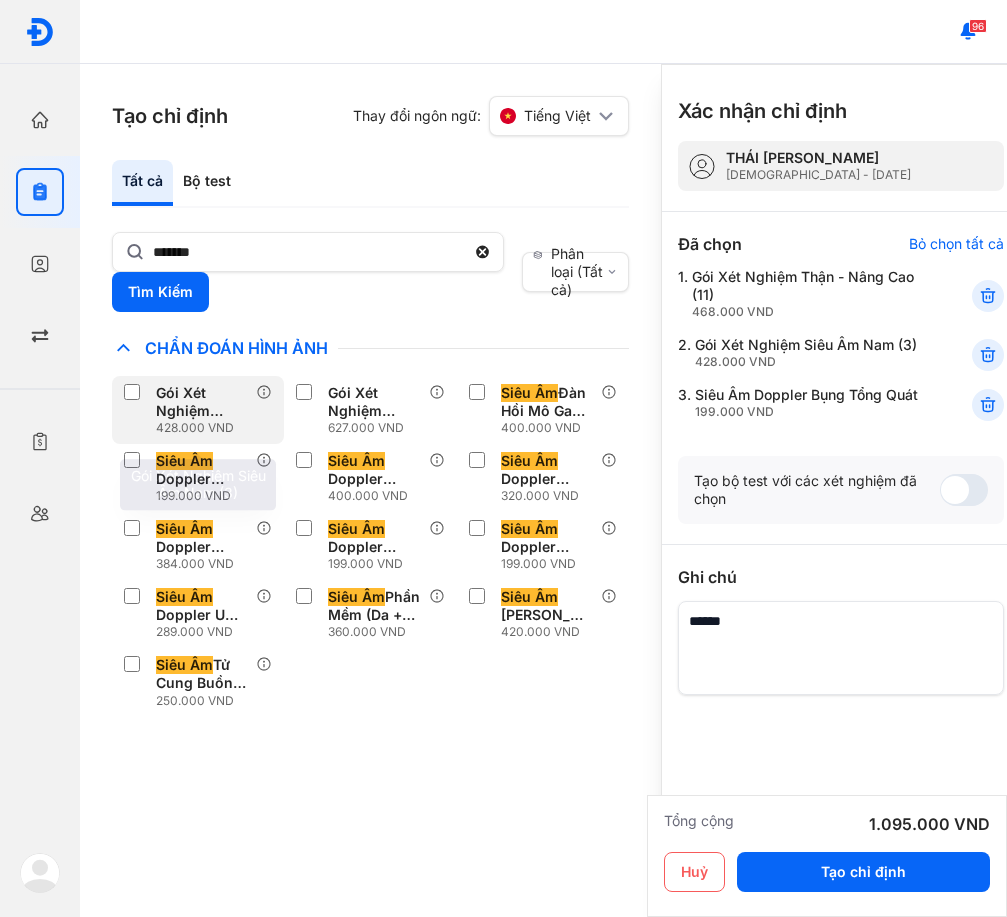 click on "Gói Xét Nghiệm  Siêu Âm  Nam (3)" at bounding box center [202, 402] 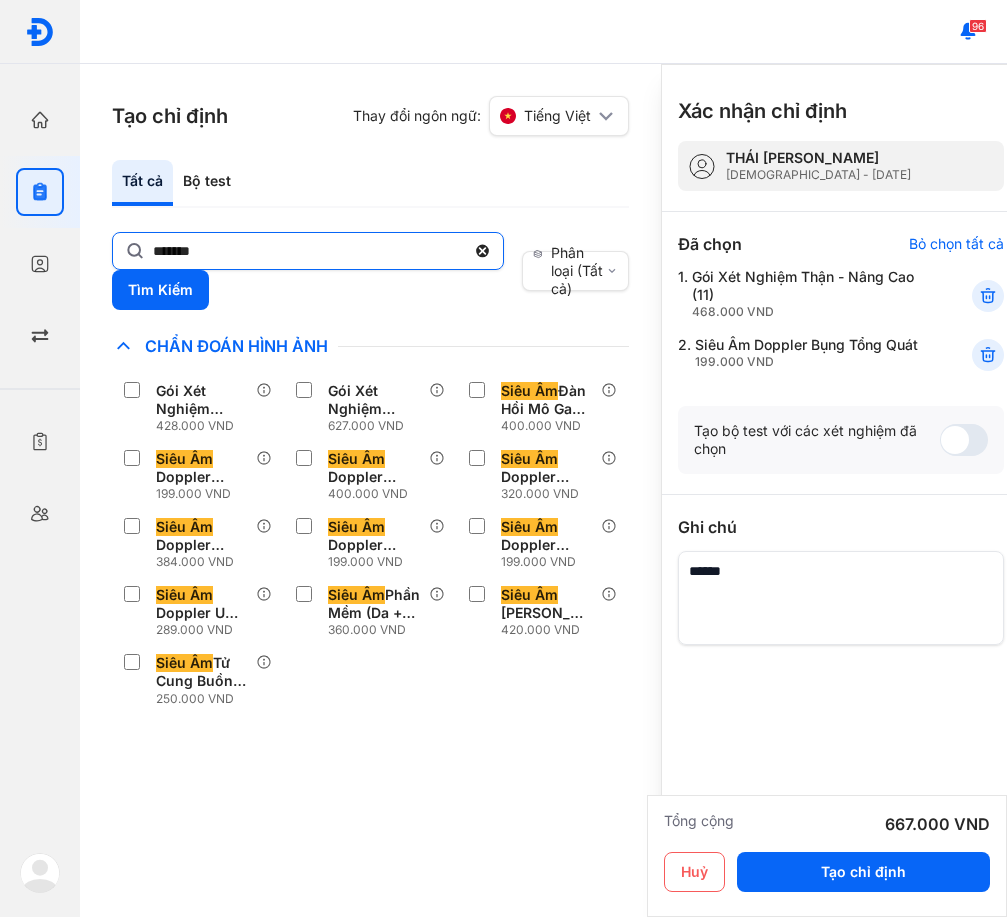 click on "*******" 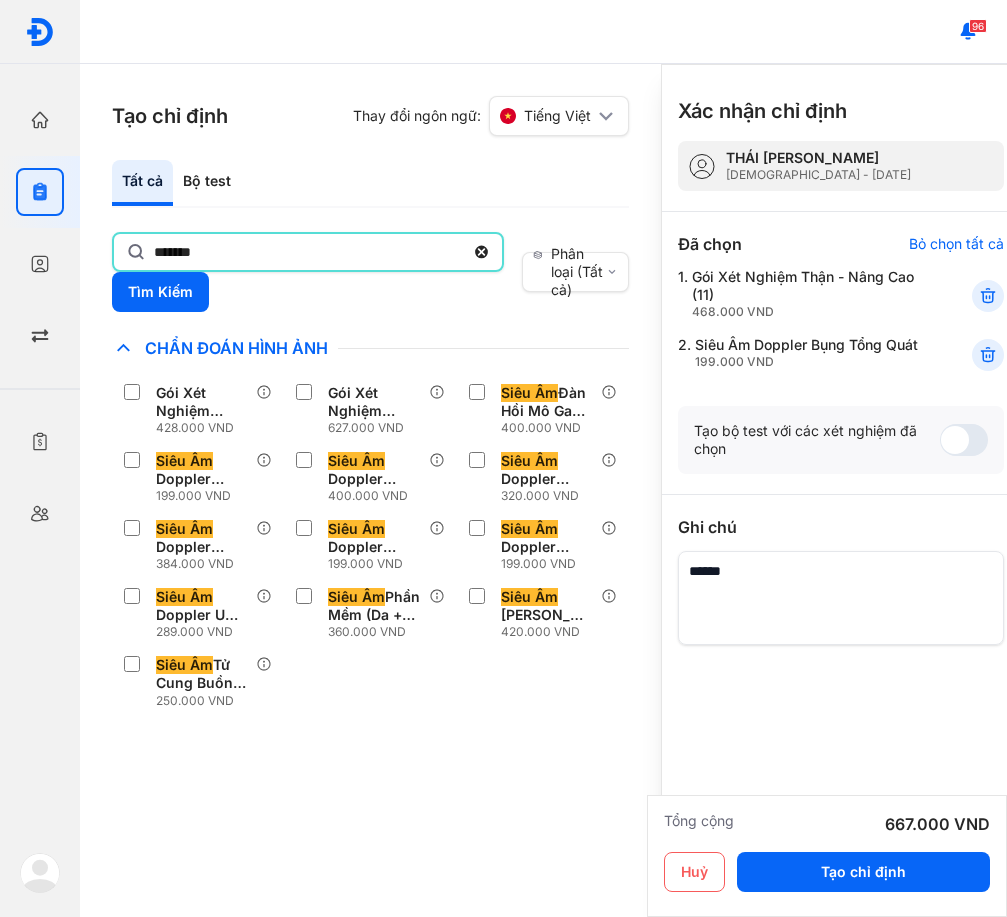 click on "*******" 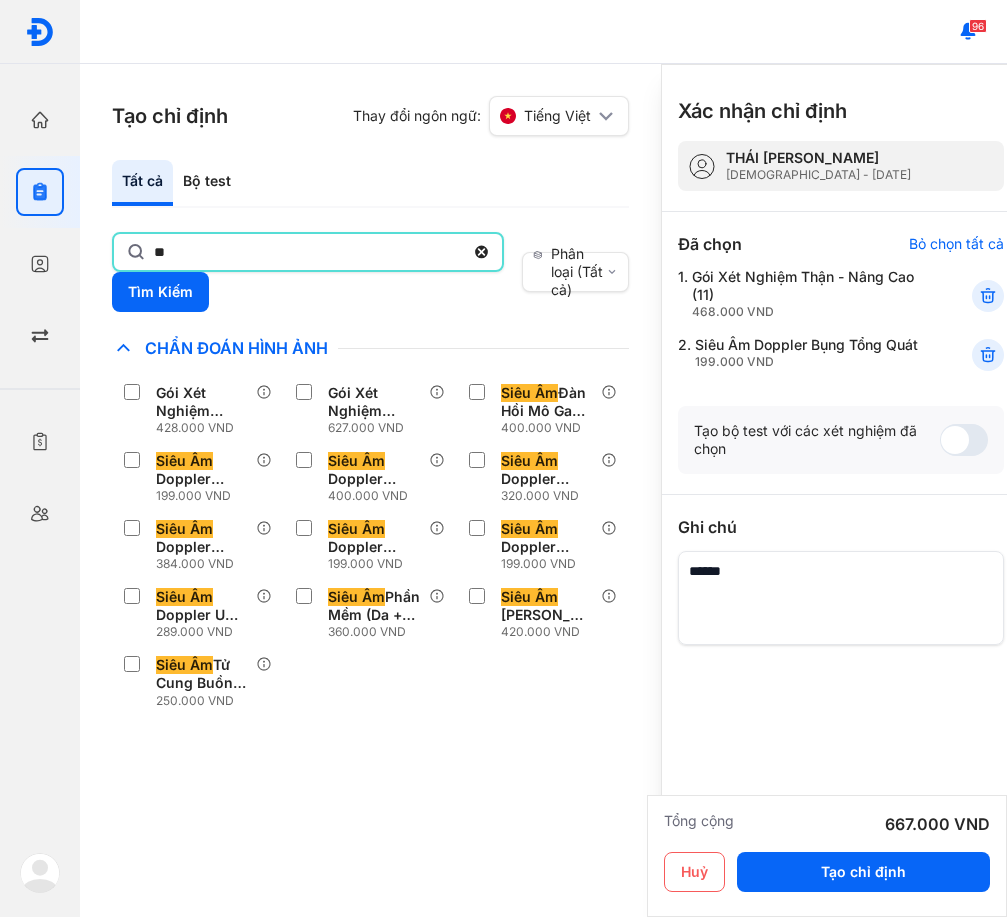 type on "*" 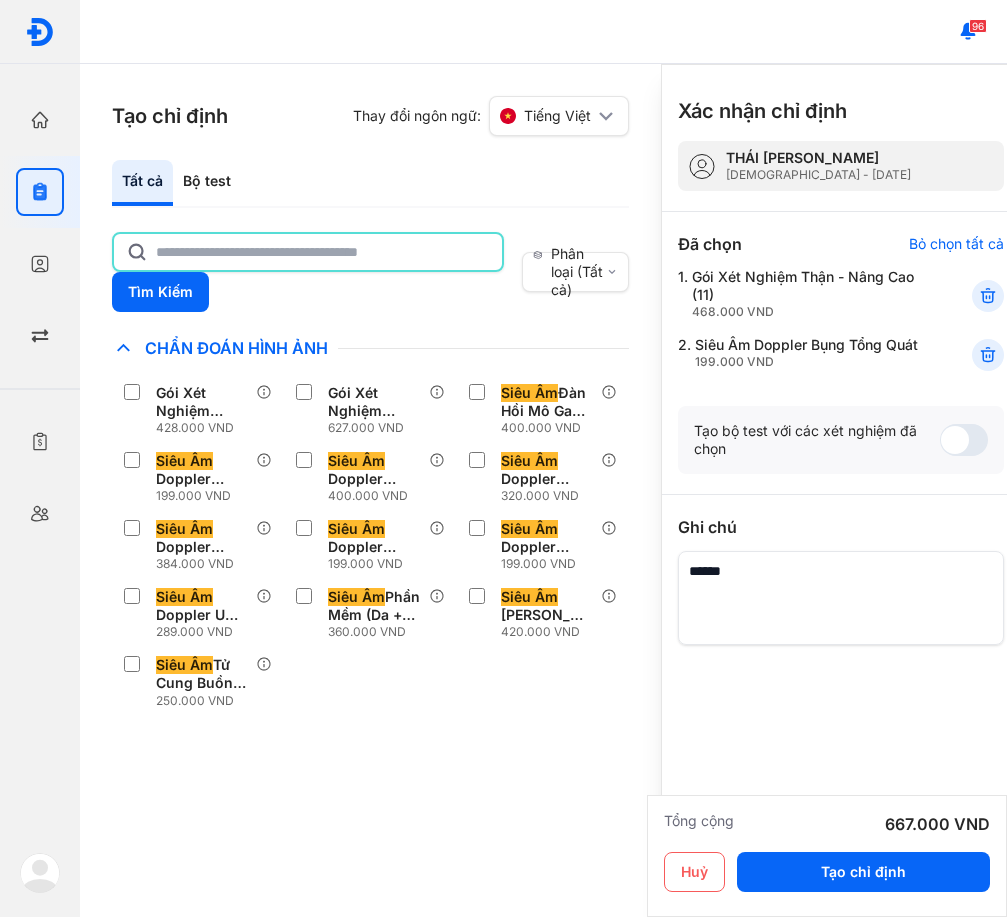 type on "*" 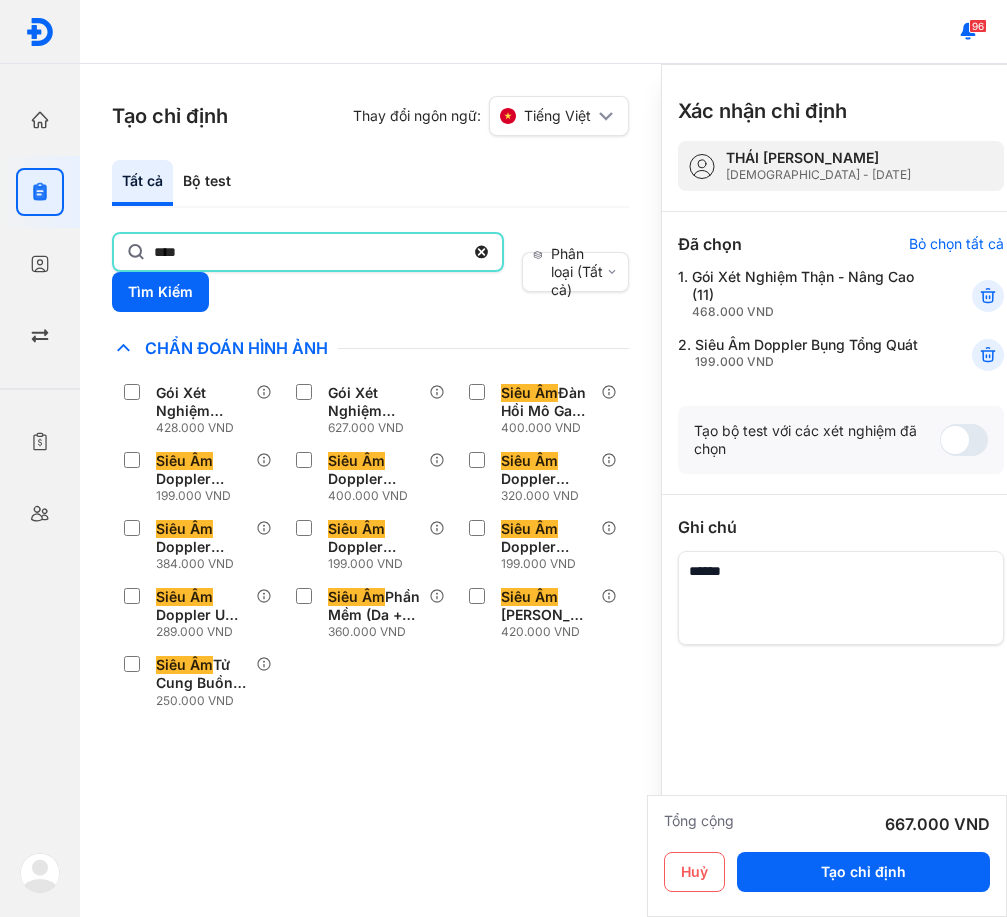 type on "****" 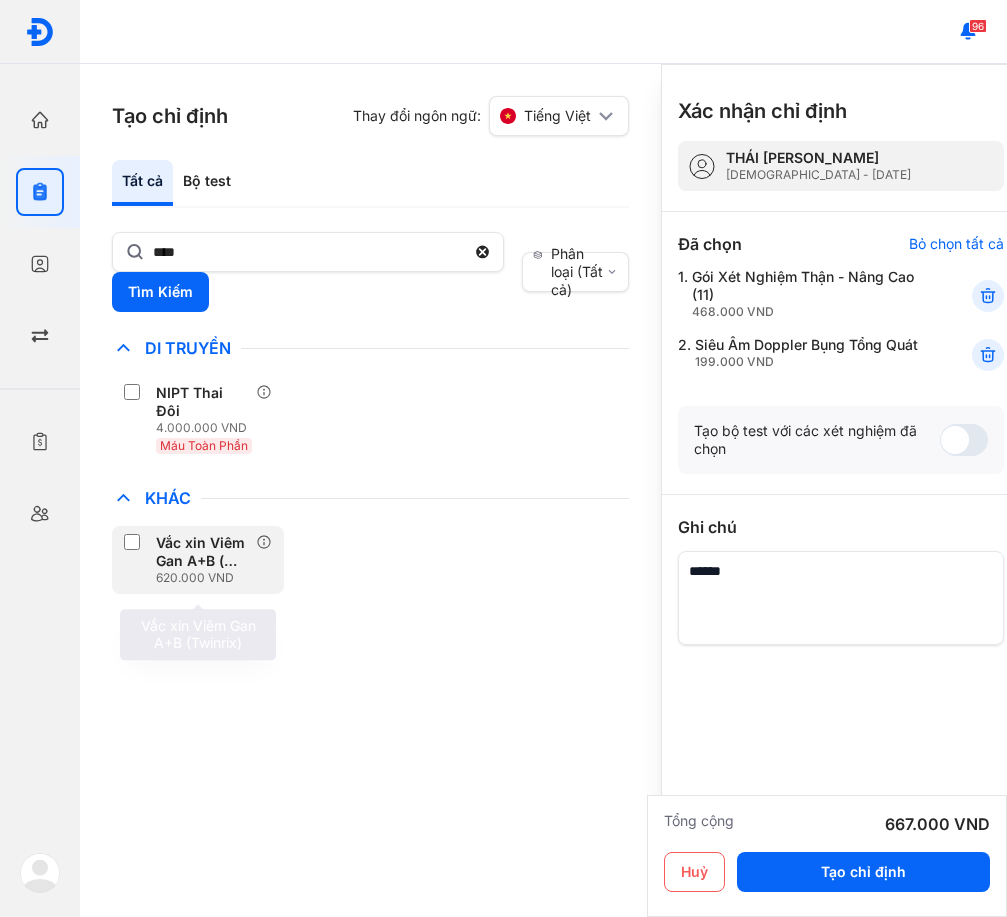 click on "Vắc xin Viêm Gan A+B ( Twin rix)" at bounding box center (202, 552) 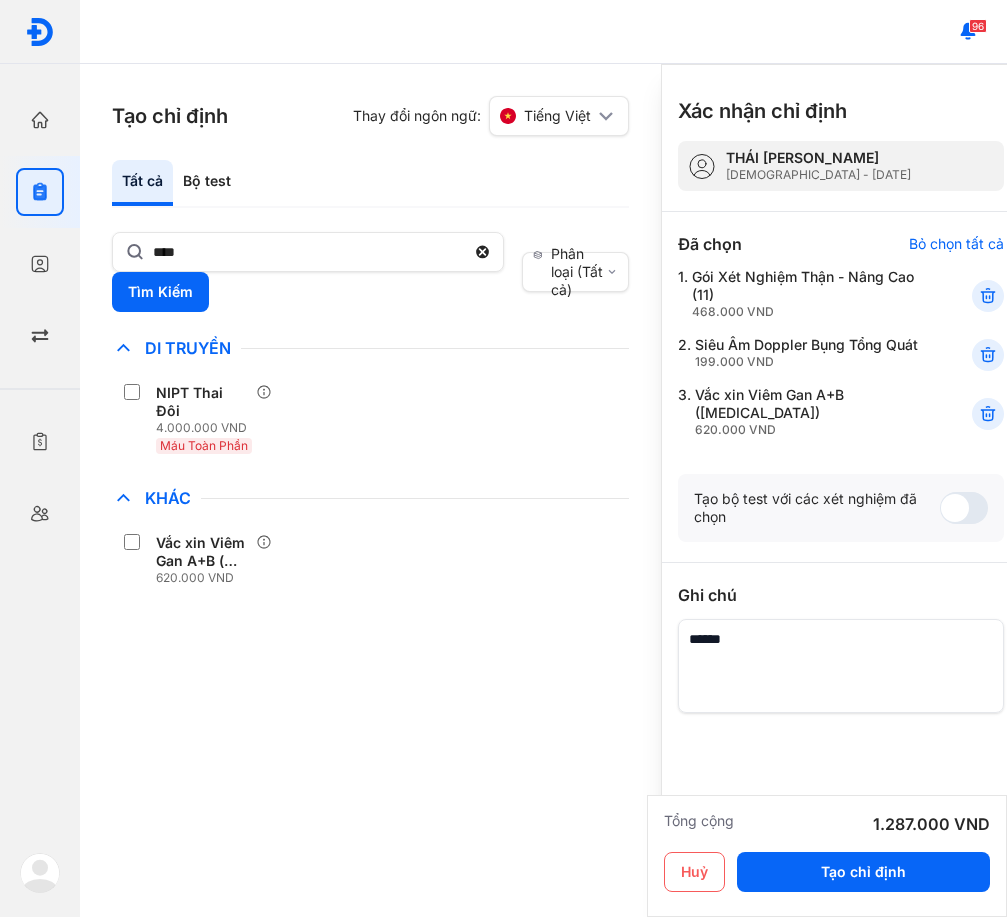 click on "Chỉ định nhiều nhất Bệnh Truyền Nhiễm Chẩn Đoán Hình Ảnh Chất Gây Nghiện COVID Di Truyền NIPT Thai Đôi 4.000.000 VND Máu Toàn Phần Dị Ứng Điện Di Độc Chất Đông Máu Gan Hô Hấp Huyết Học Khác Vắc xin Viêm Gan A+B ( Twin rix) 620.000 VND Ký Sinh Trùng Nội Tiết Tố & Hóoc-môn Sản Phụ Khoa Sàng Lọc Tiền Sinh STIs Sức Khỏe Nam Giới Thận Tiểu Đường Tim Mạch Tổng Quát Tự Miễn Tuyến Giáp Ung Thư Vi Chất Vi Sinh Viêm Gan Yếu Tố Viêm" at bounding box center (370, 626) 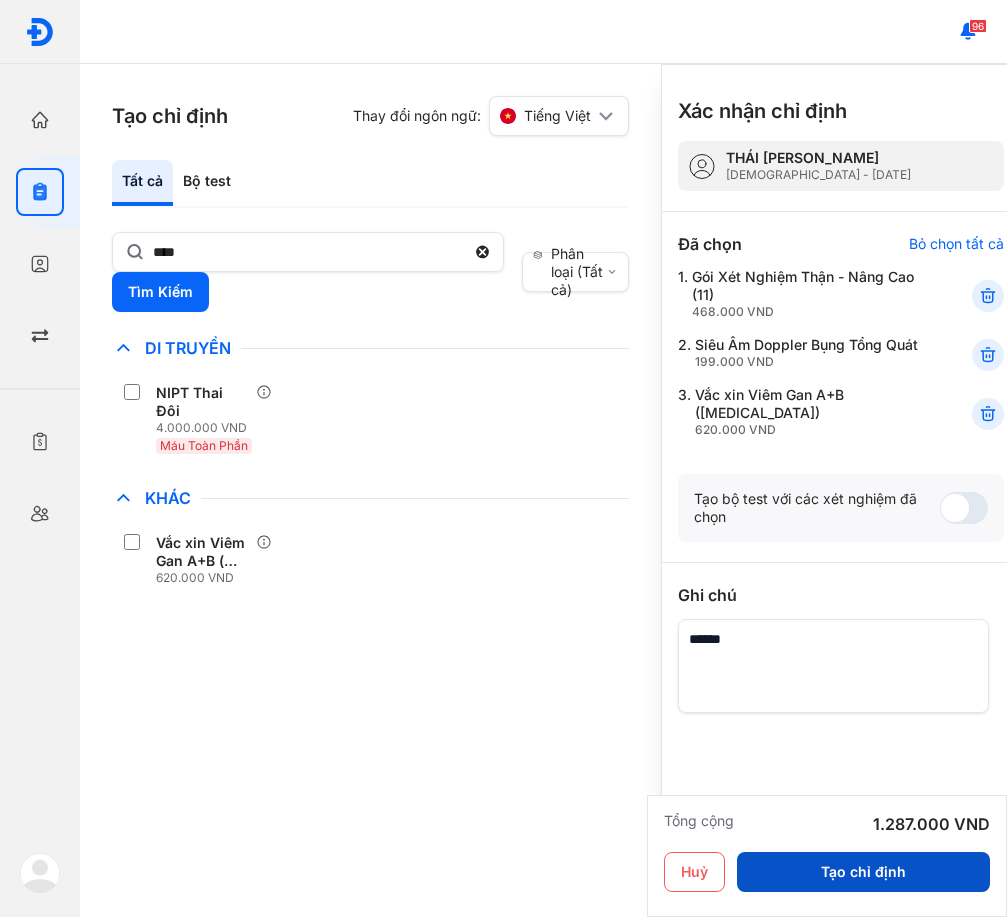 click on "Tạo chỉ định" at bounding box center (863, 872) 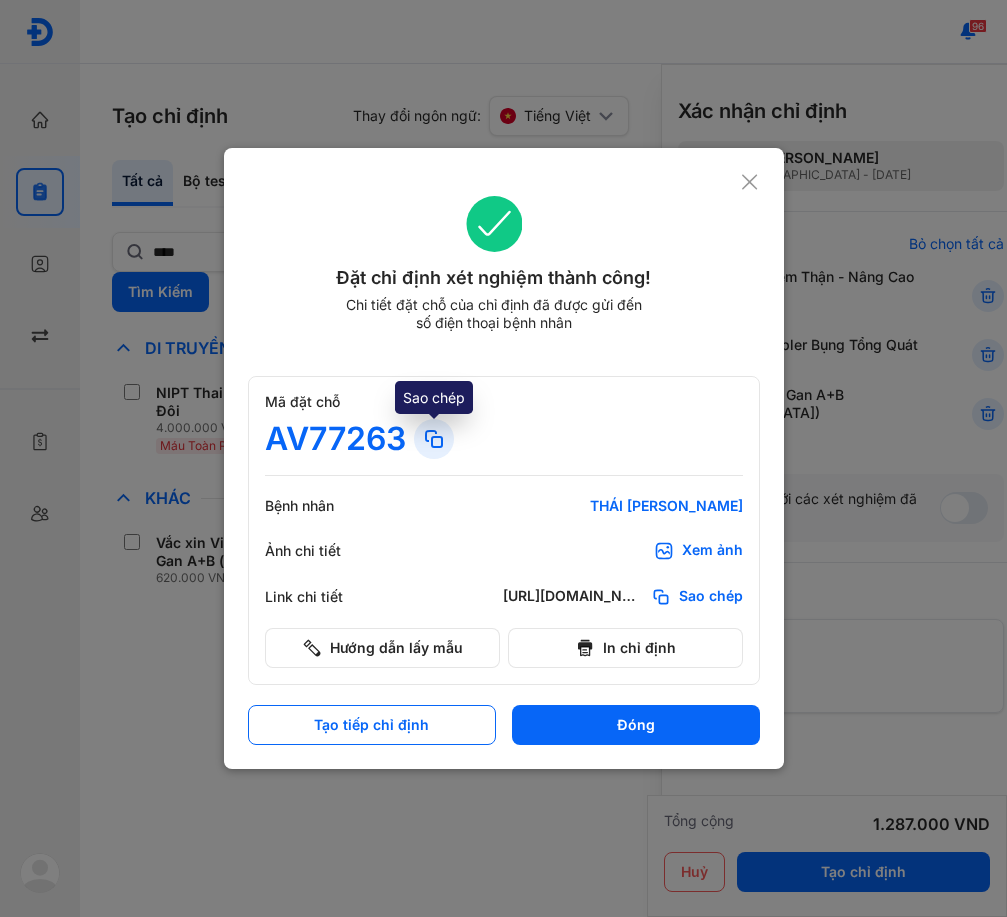 click 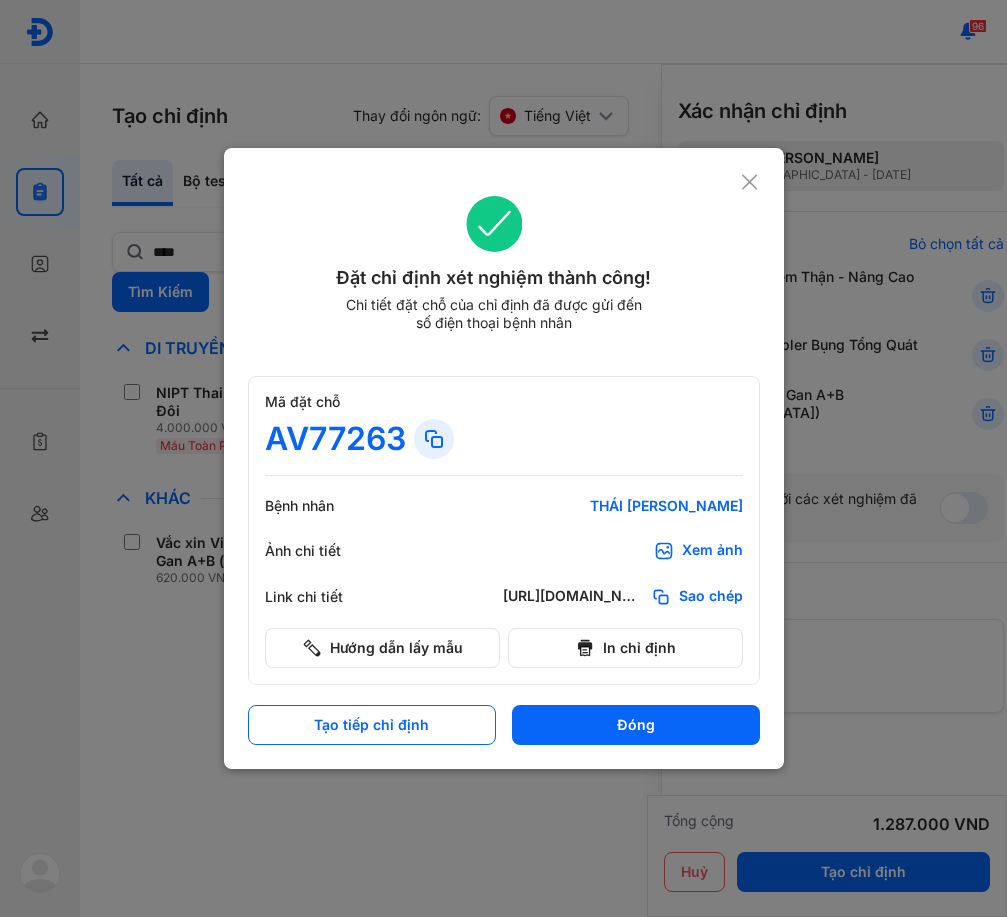 click 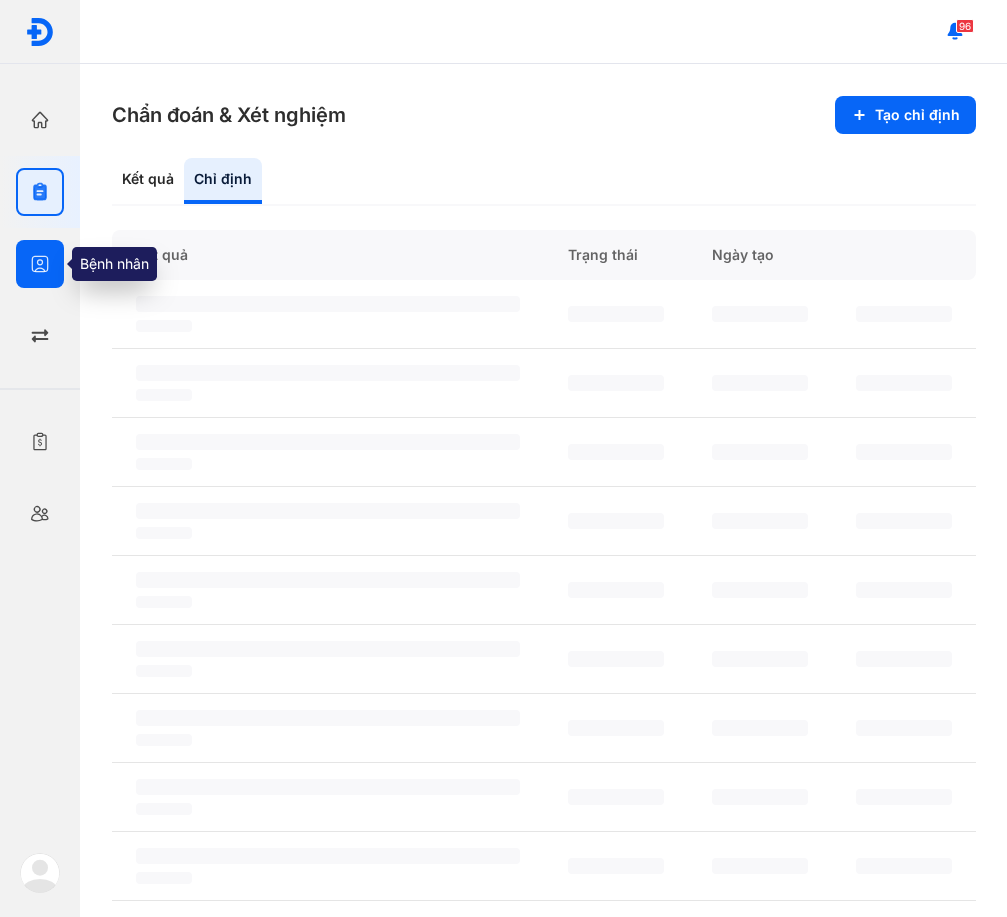 click 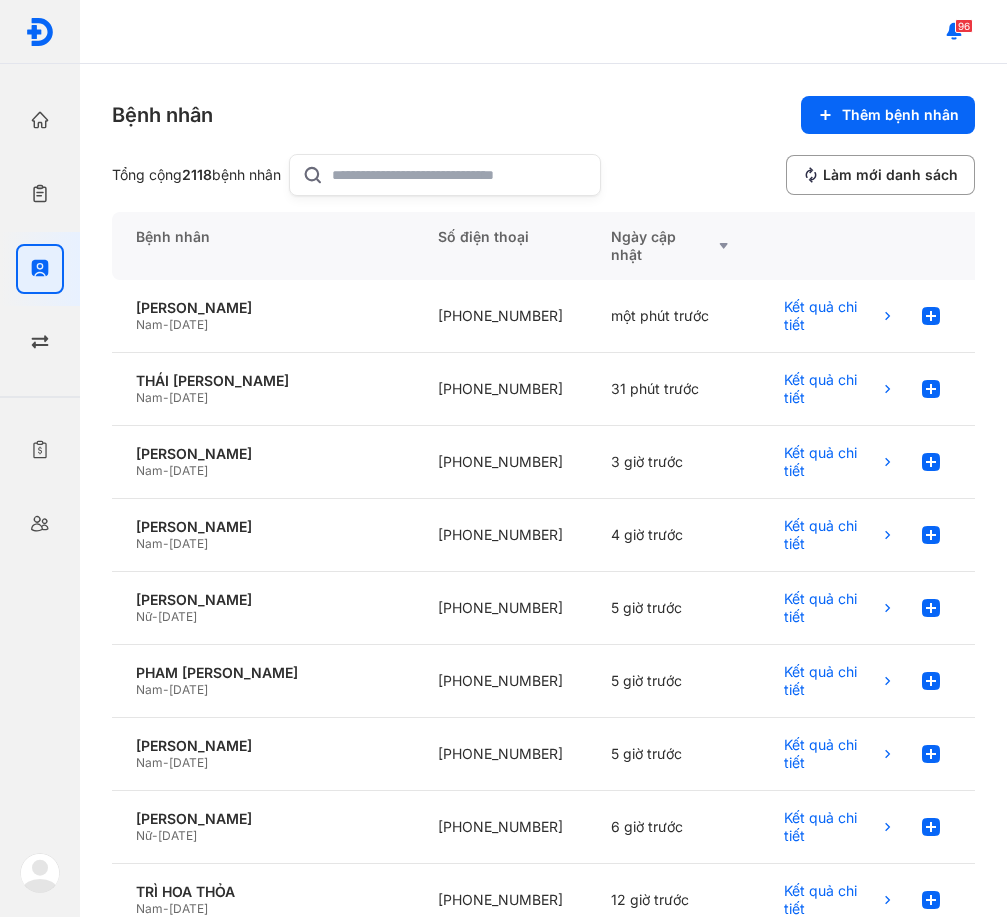 click on "Bệnh nhân Thêm bệnh nhân" at bounding box center [543, 115] 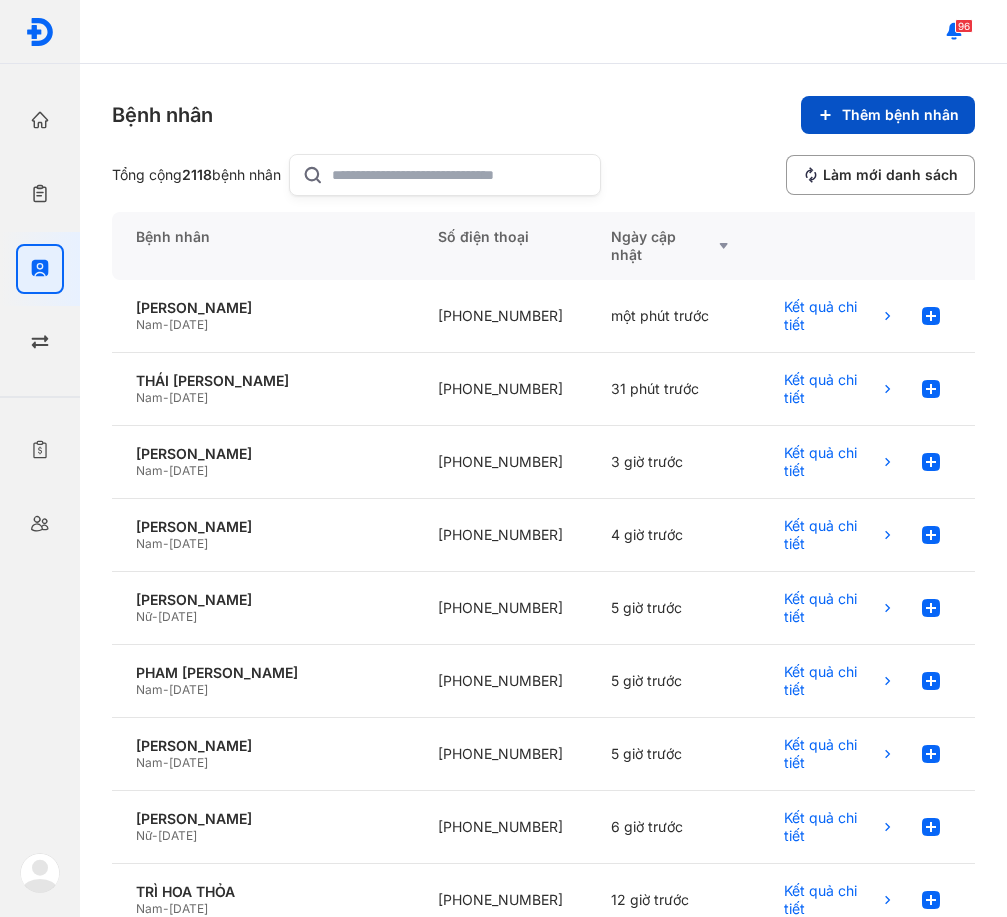 click on "Thêm bệnh nhân" at bounding box center (888, 115) 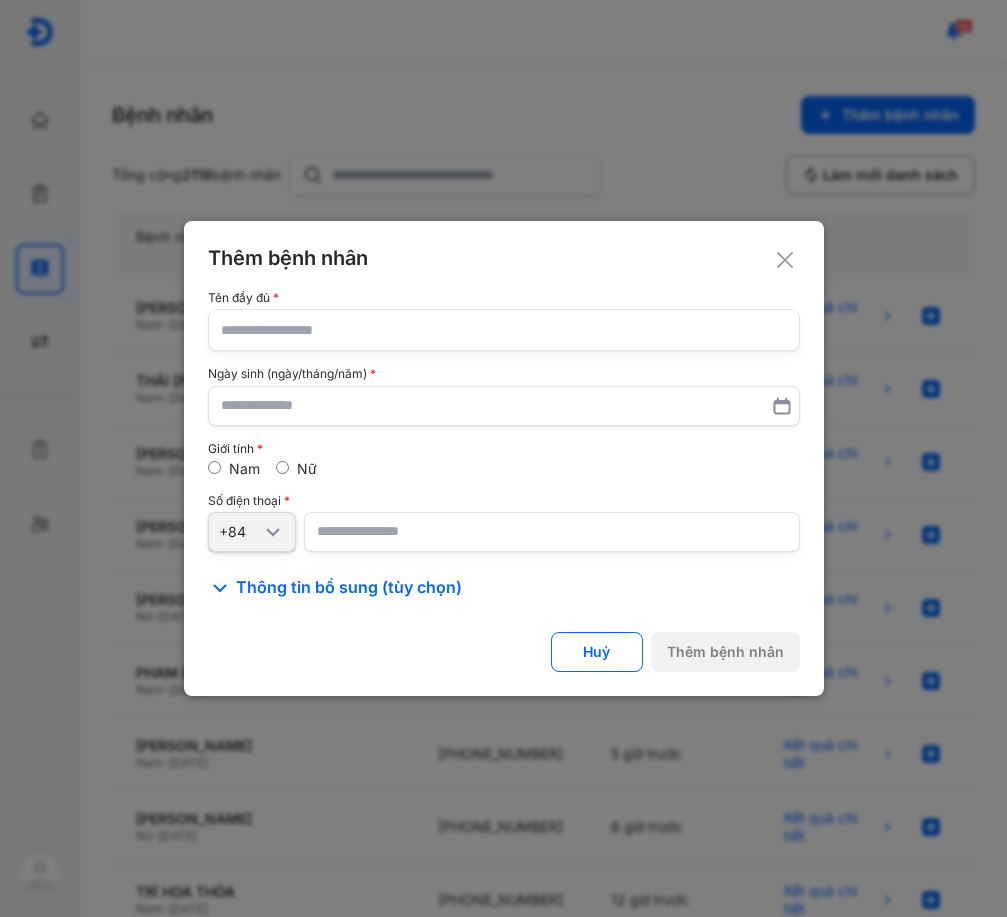 click 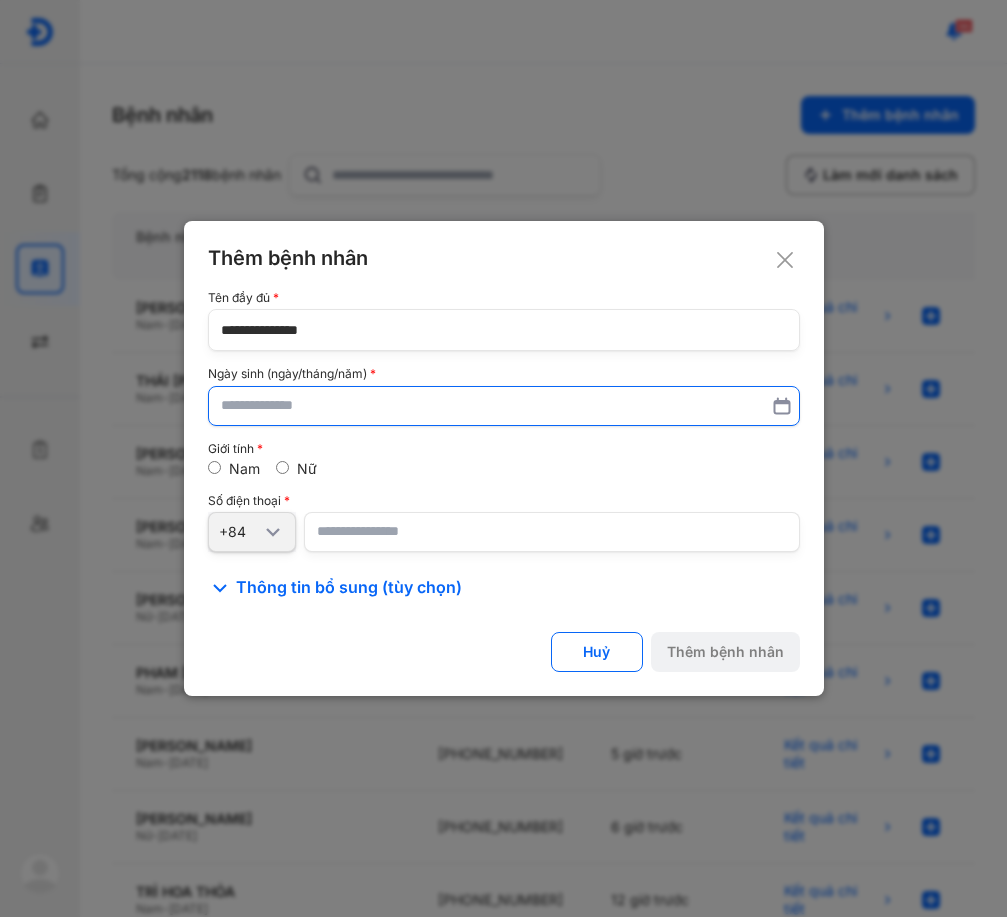type on "**********" 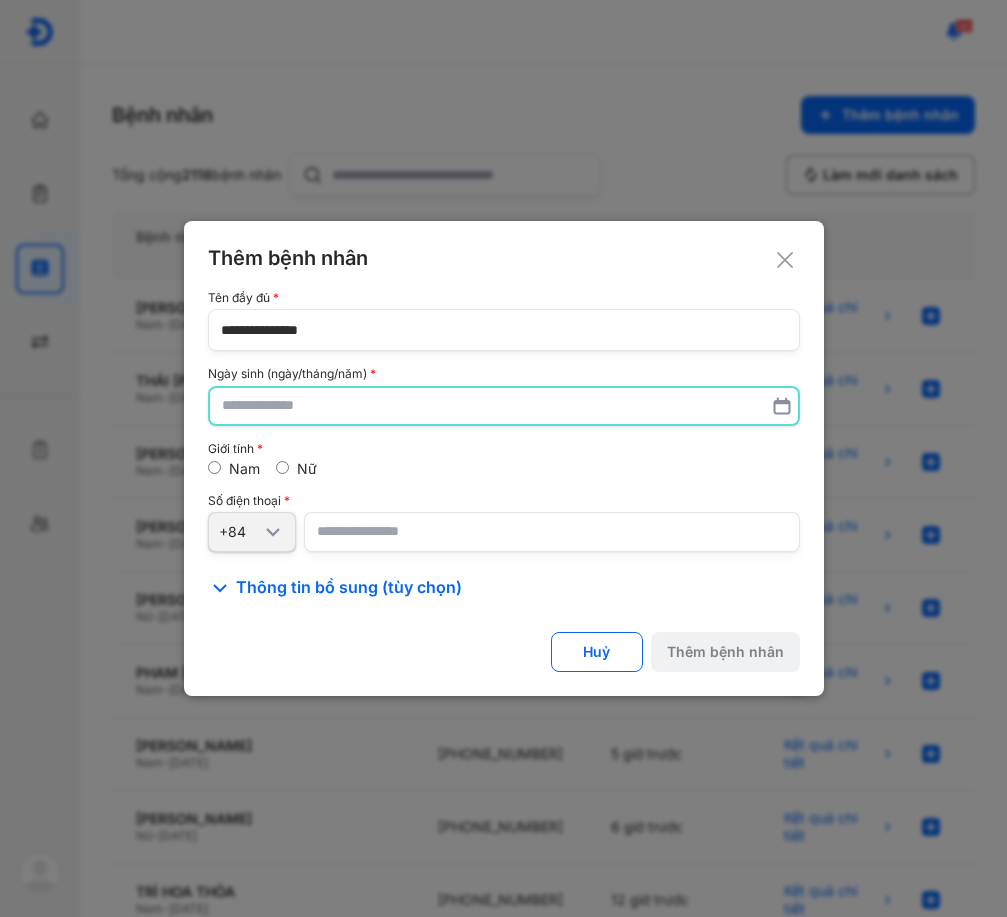 click at bounding box center [504, 406] 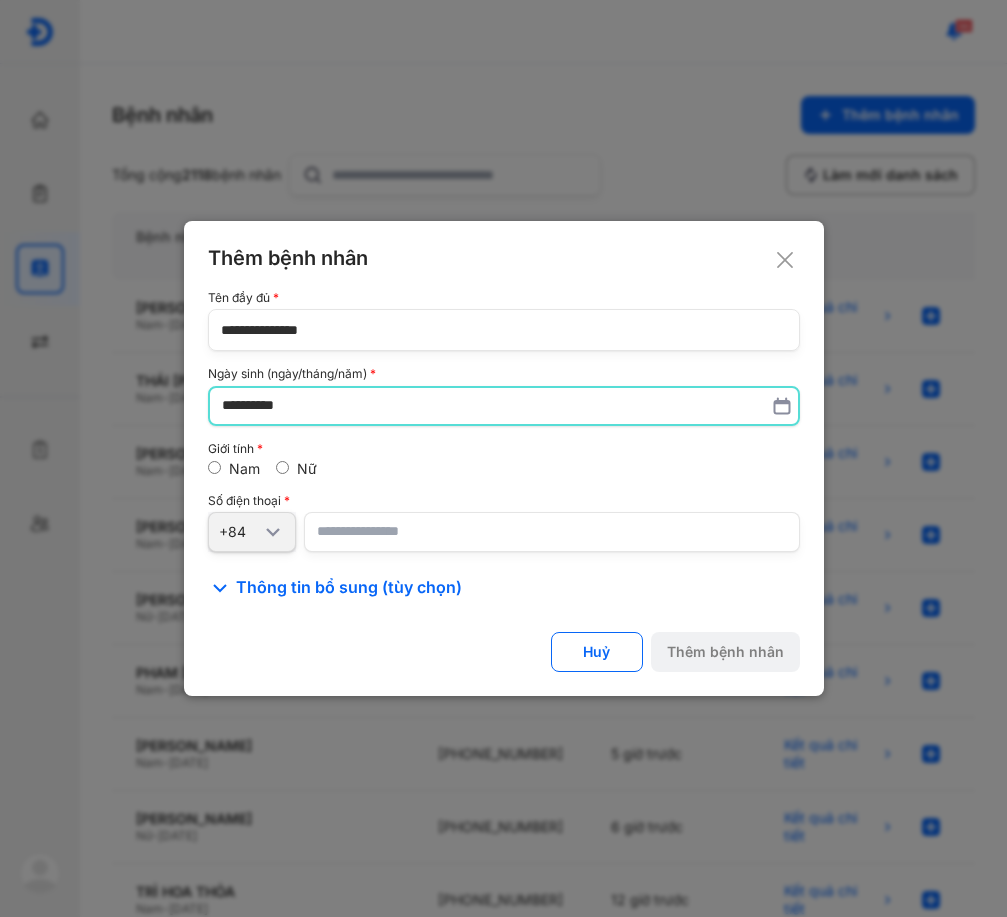 type on "**********" 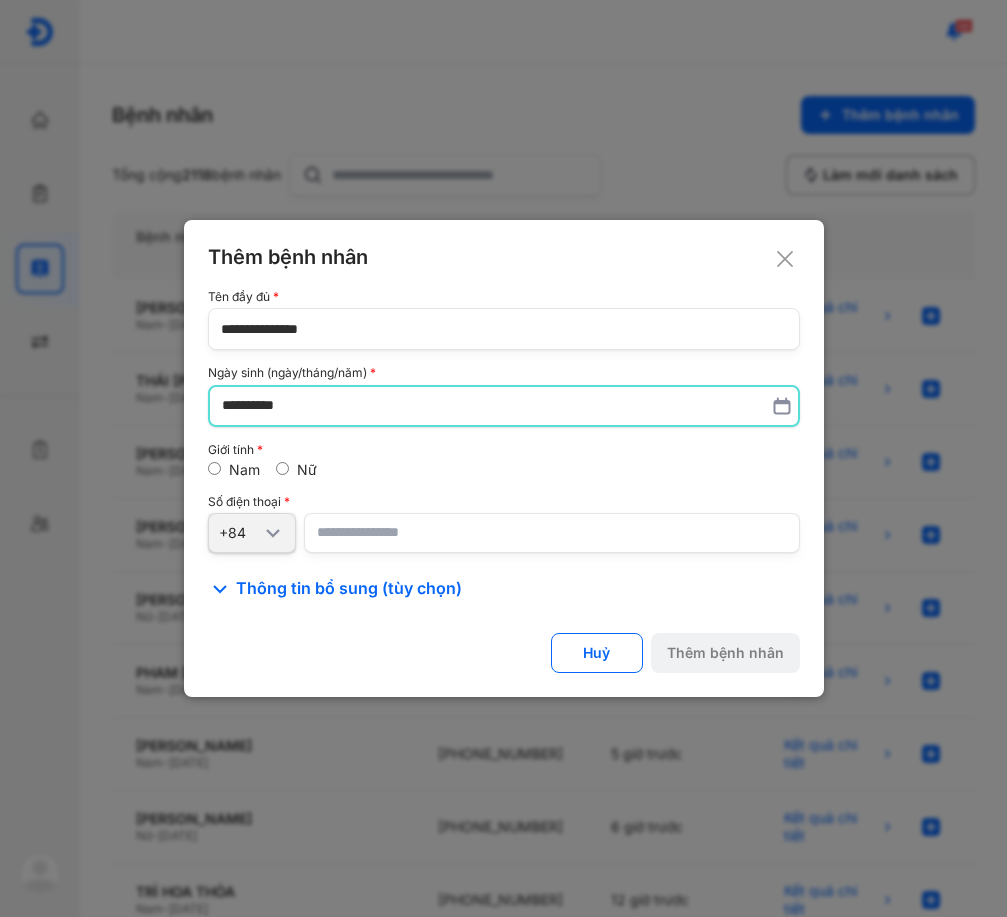 click at bounding box center [552, 533] 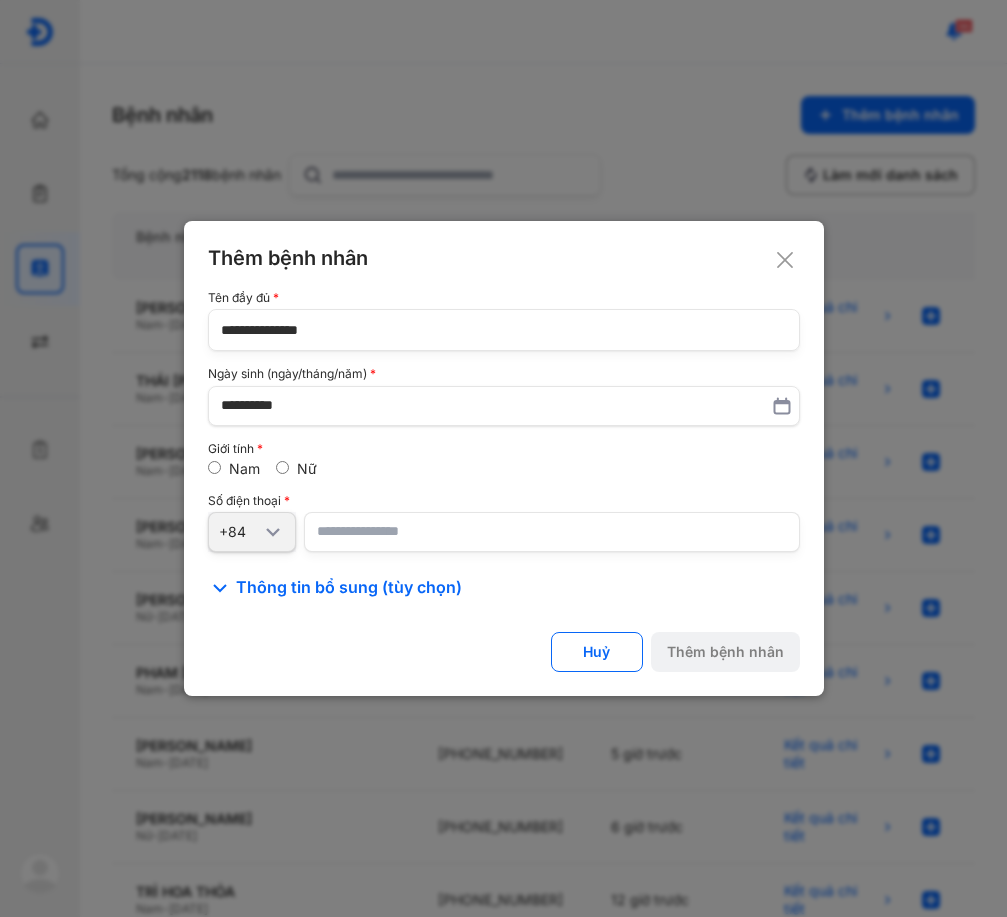click on "**********" 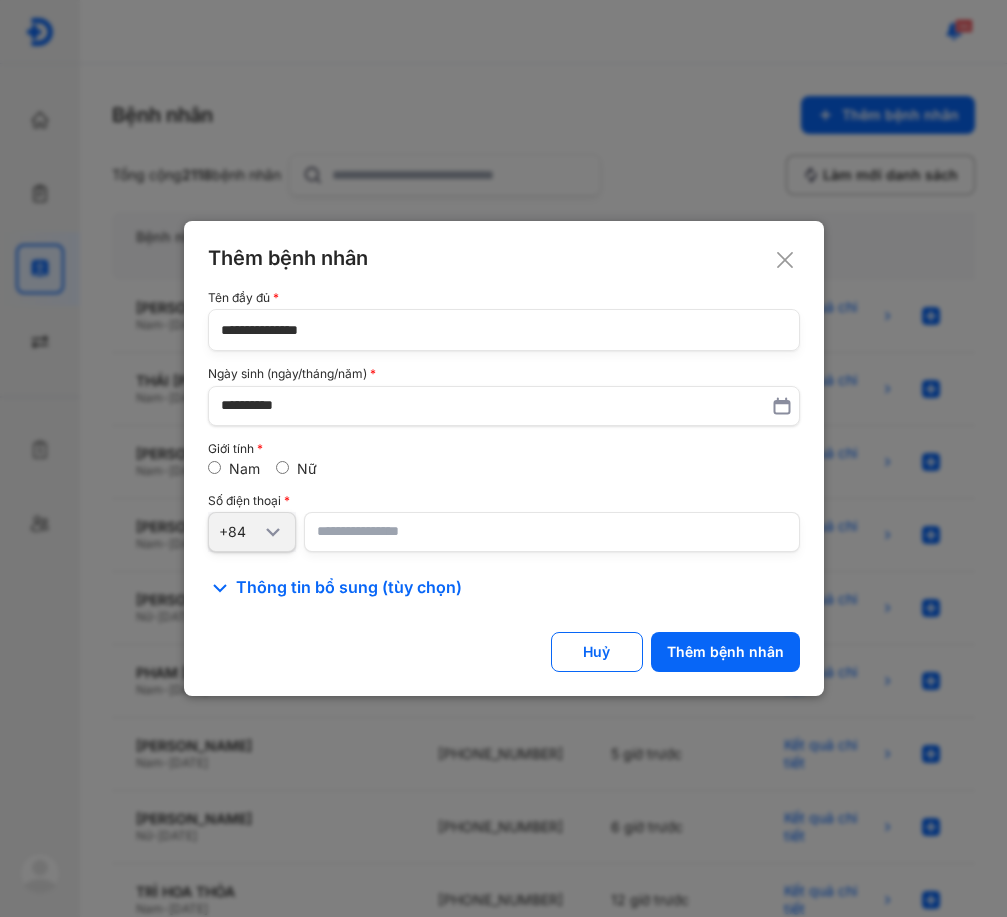 click on "**********" 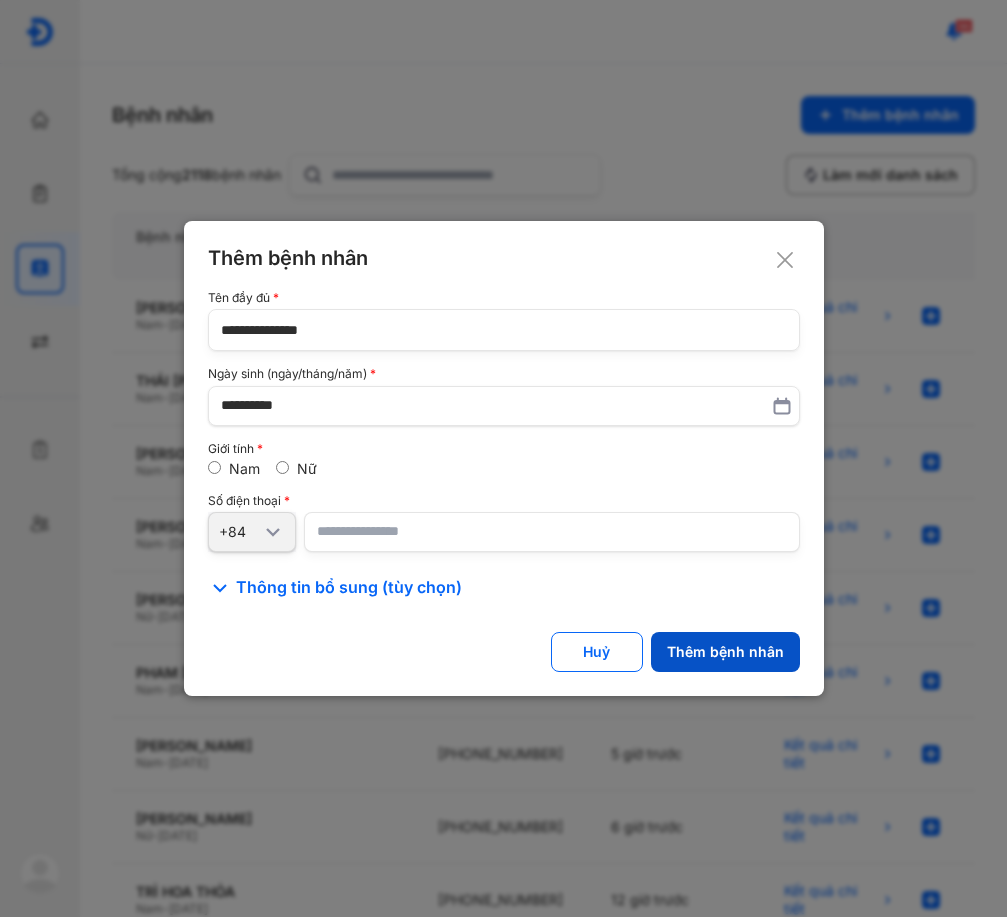 click on "Thêm bệnh nhân" 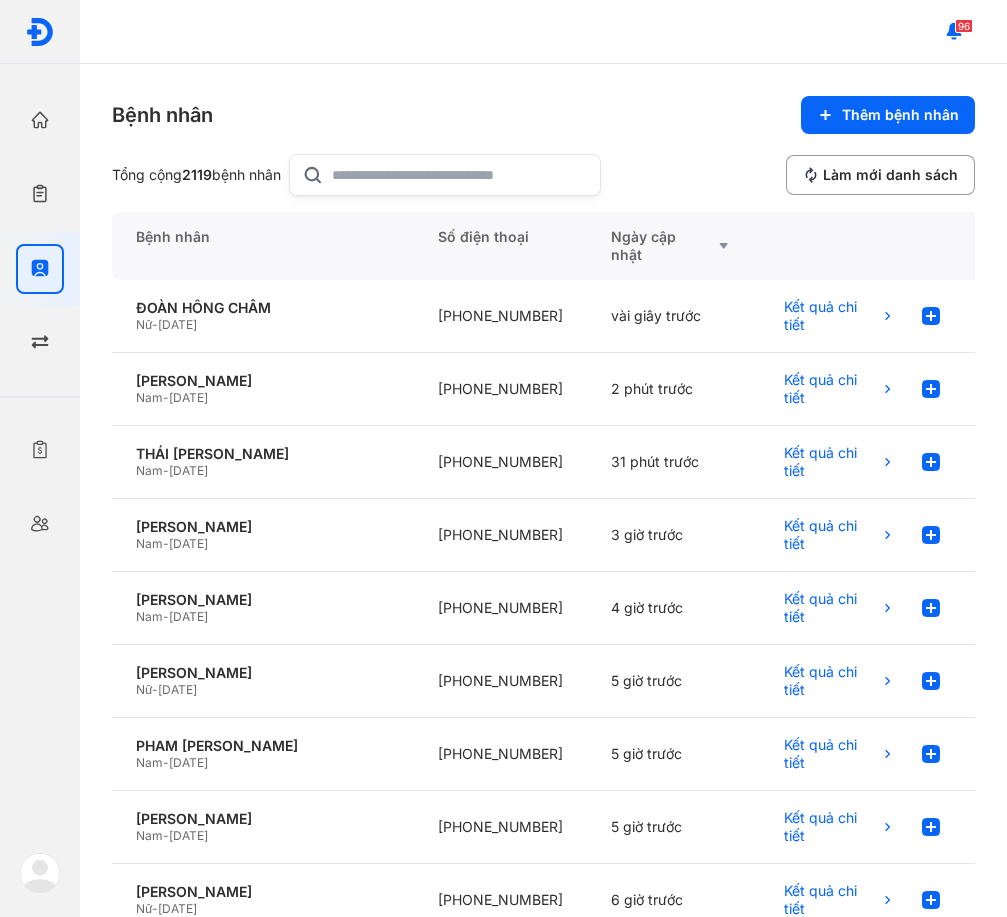 click on "Bệnh nhân Thêm bệnh nhân Tổng cộng  2119  bệnh nhân Làm mới danh sách Bệnh nhân Số điện thoại Ngày cập nhật  ĐOÀN HỒNG CHÂM Nữ  -  29/06/1960 +84909992189 vài giây trước Kết quả chi tiết PHAN MINH TÂN Nam  -  04/05/1994 +84936519145 2 phút trước Kết quả chi tiết THÁI NGUYỄN HƯNG THỊNH Nam  -  01/11/2008 +84914467105 31 phút trước Kết quả chi tiết NGUYỄN VĂN THOAN Nam  -  14/07/1968 +84918587237 3 giờ trước Kết quả chi tiết NGUYỄN HẠ VŨ Nam  -  01/02/1985 +84907973098 4 giờ trước Kết quả chi tiết NGUYỄN THỊ THU HIỀN Nữ  -  12/04/2000 +84337929221 5 giờ trước Kết quả chi tiết PHAM ALEXANDER THANH Nam  -  30/04/1999 +84896472216 5 giờ trước Kết quả chi tiết PHẠM FELIX THANH Nam  -  17/06/2001 +84989999818 5 giờ trước Kết quả chi tiết PHẠM NGỌC PHỤNG Nữ  -  10/09/1995 +84816489877 6 giờ trước Kết quả chi tiết TRÌ HOA THỎA Nam  -  02/12/1958 1" at bounding box center (543, 490) 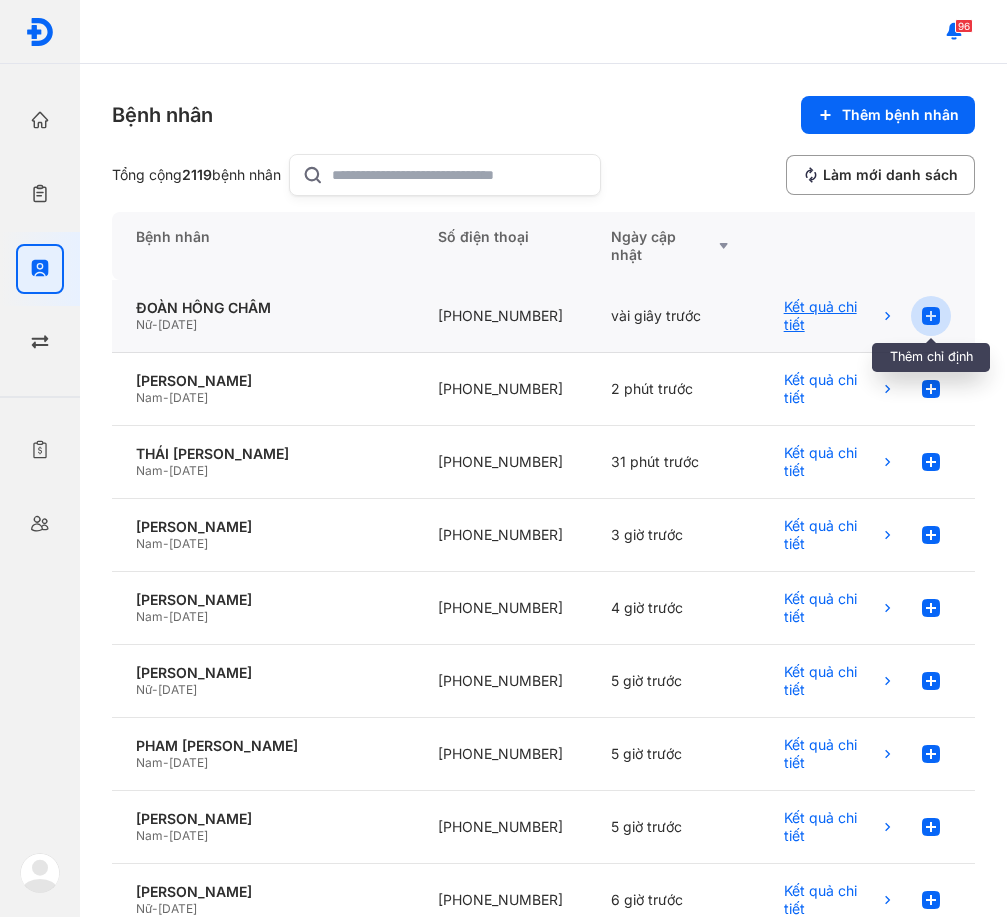 click 